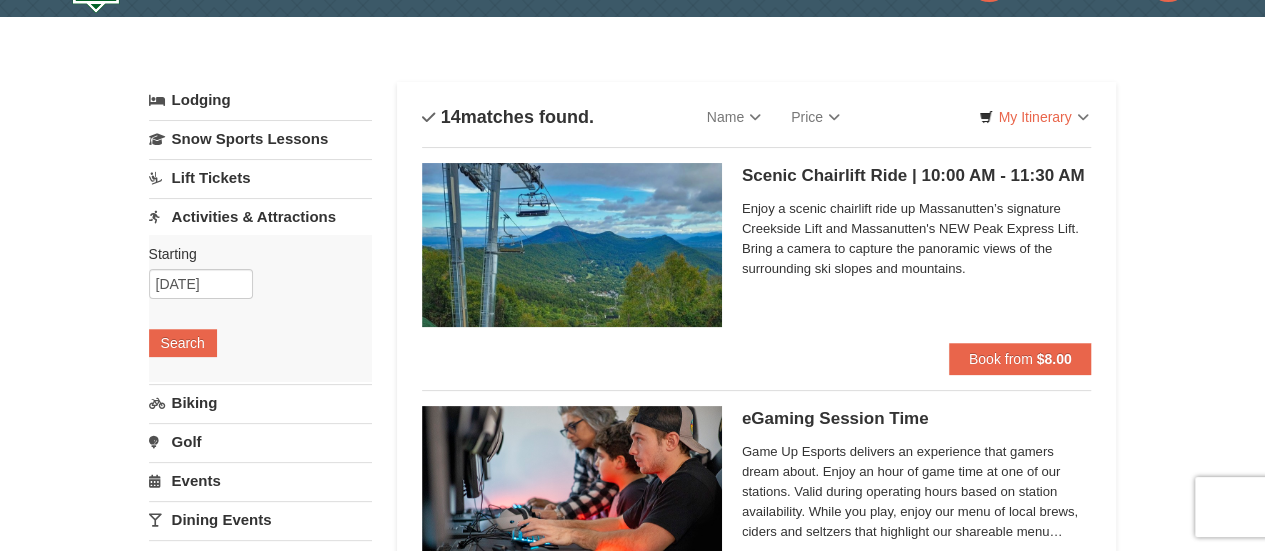 scroll, scrollTop: 73, scrollLeft: 0, axis: vertical 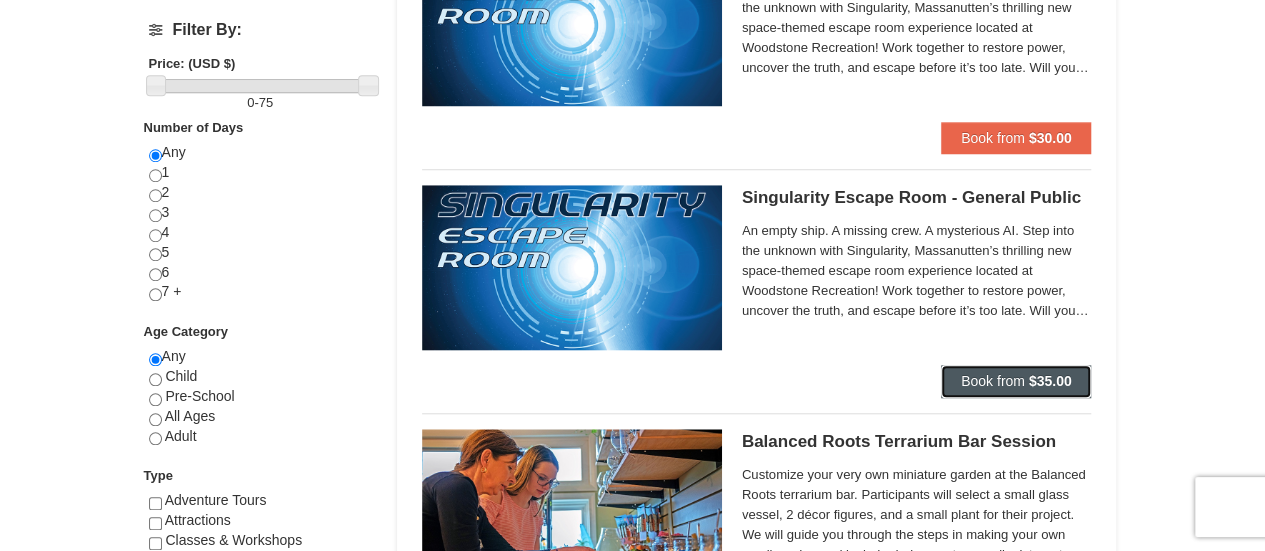 click on "Book from" at bounding box center (993, 381) 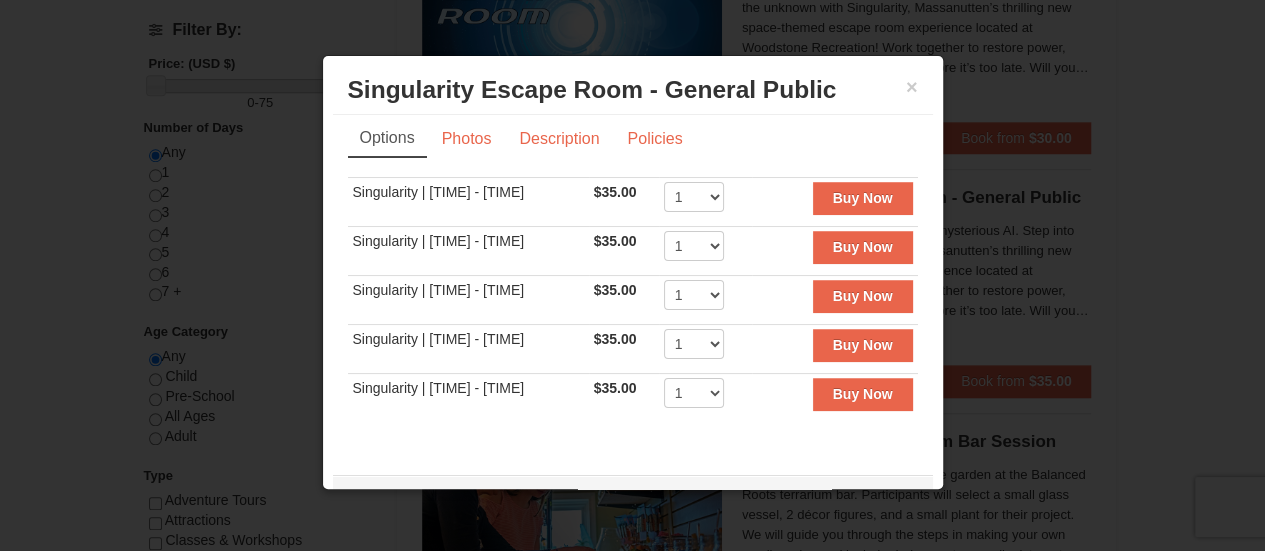 scroll, scrollTop: 0, scrollLeft: 0, axis: both 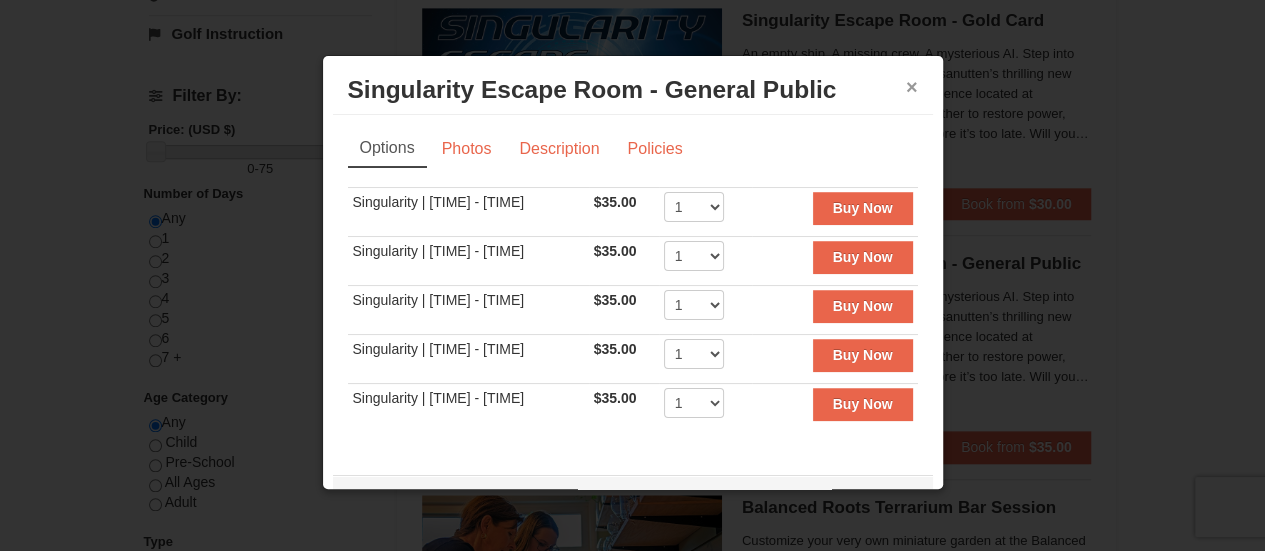 click on "×" at bounding box center (912, 87) 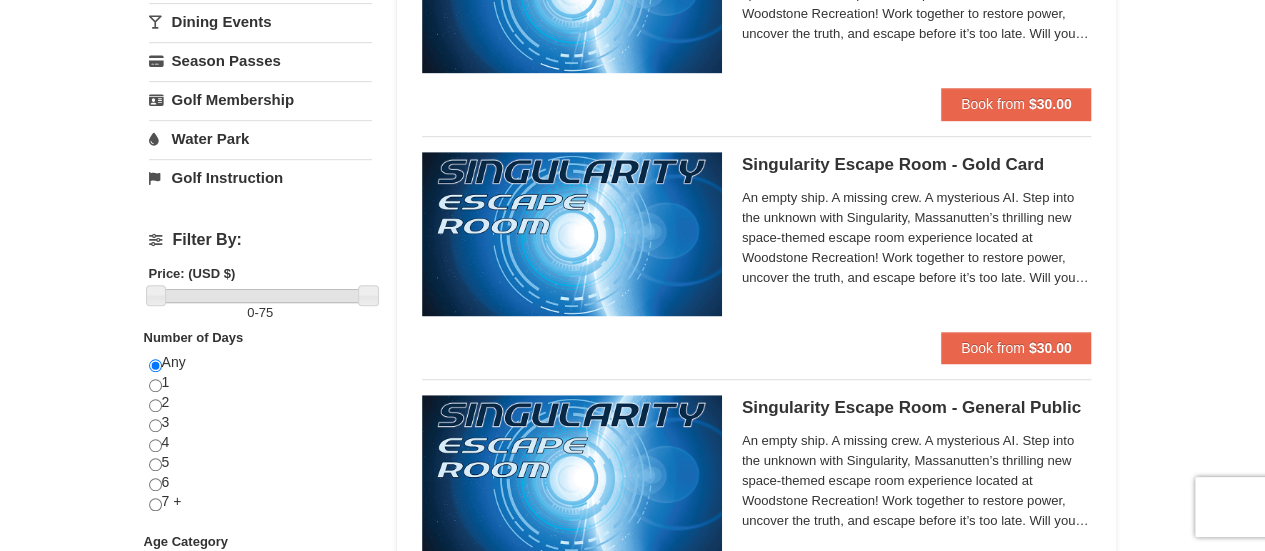 scroll, scrollTop: 0, scrollLeft: 0, axis: both 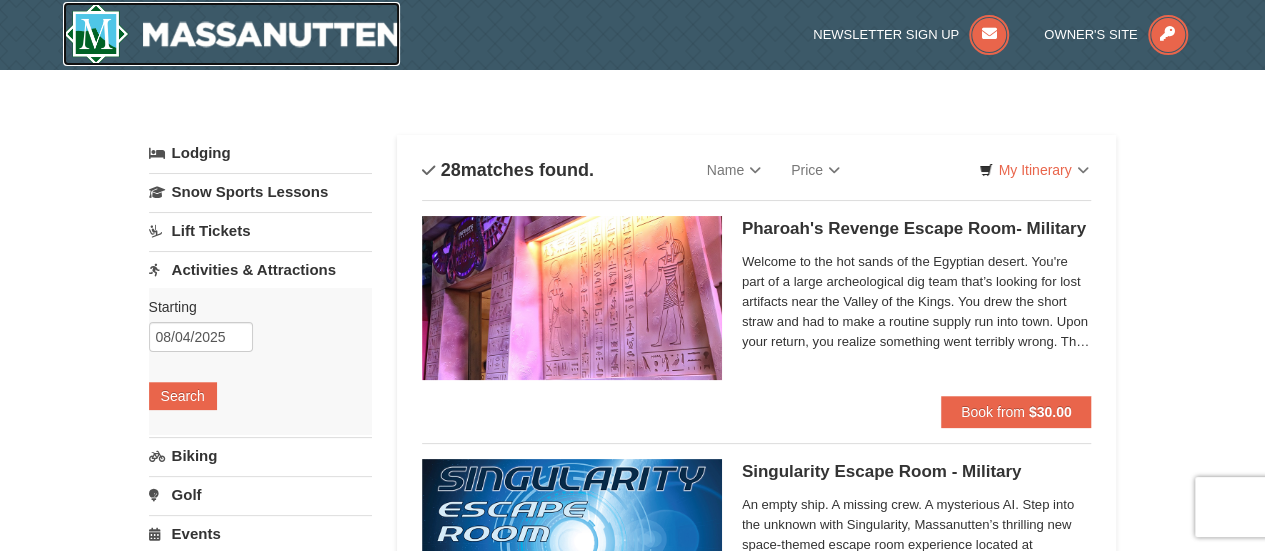click at bounding box center [232, 34] 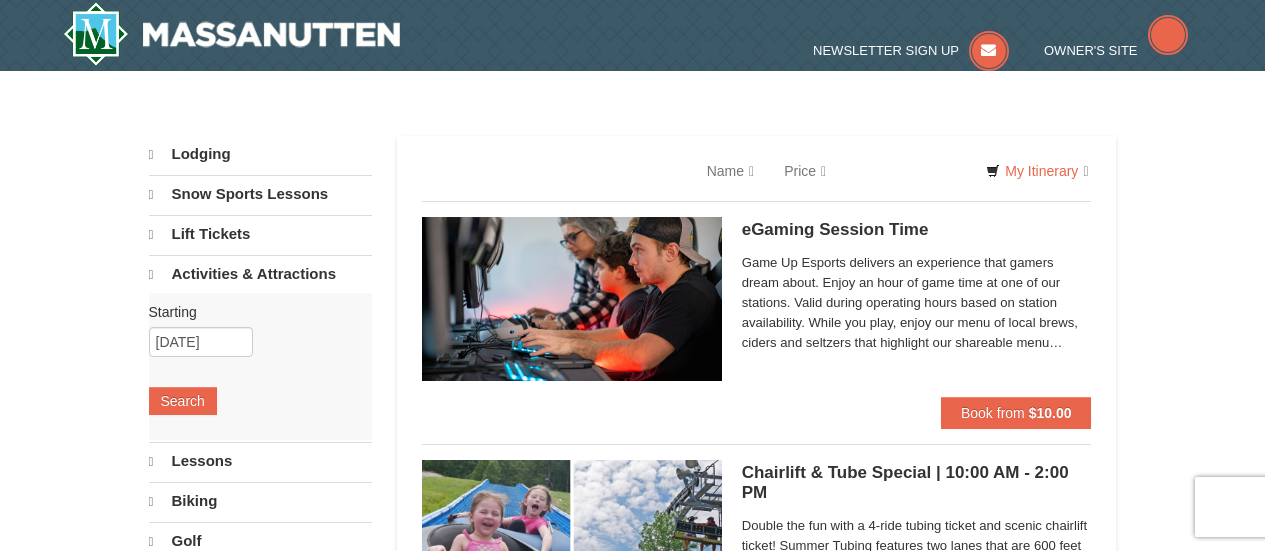 scroll, scrollTop: 0, scrollLeft: 0, axis: both 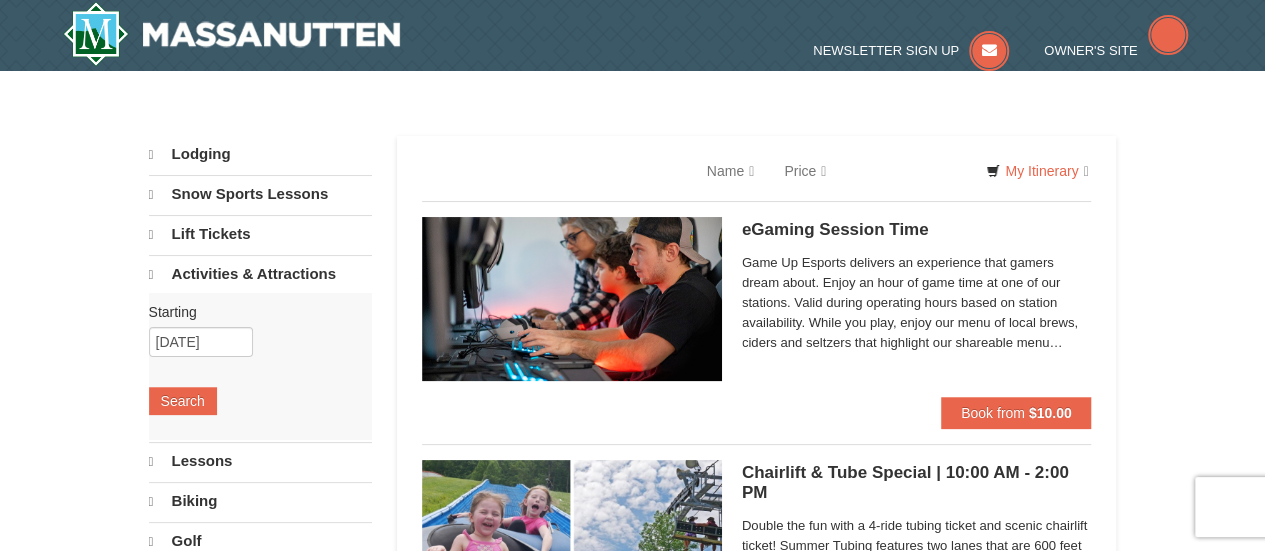 select on "8" 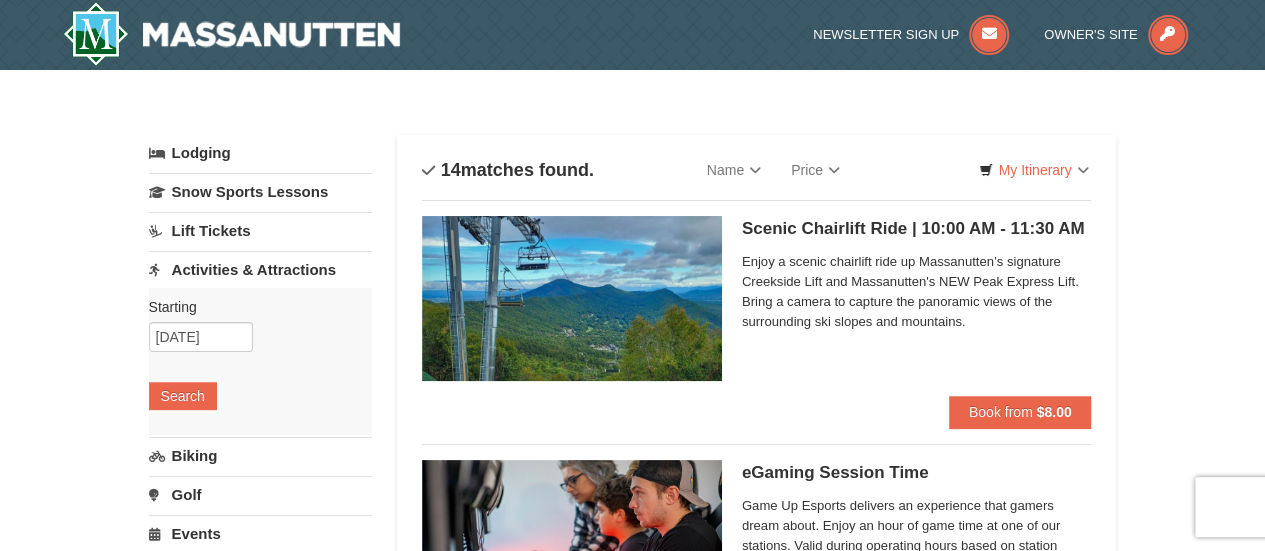 scroll, scrollTop: 0, scrollLeft: 0, axis: both 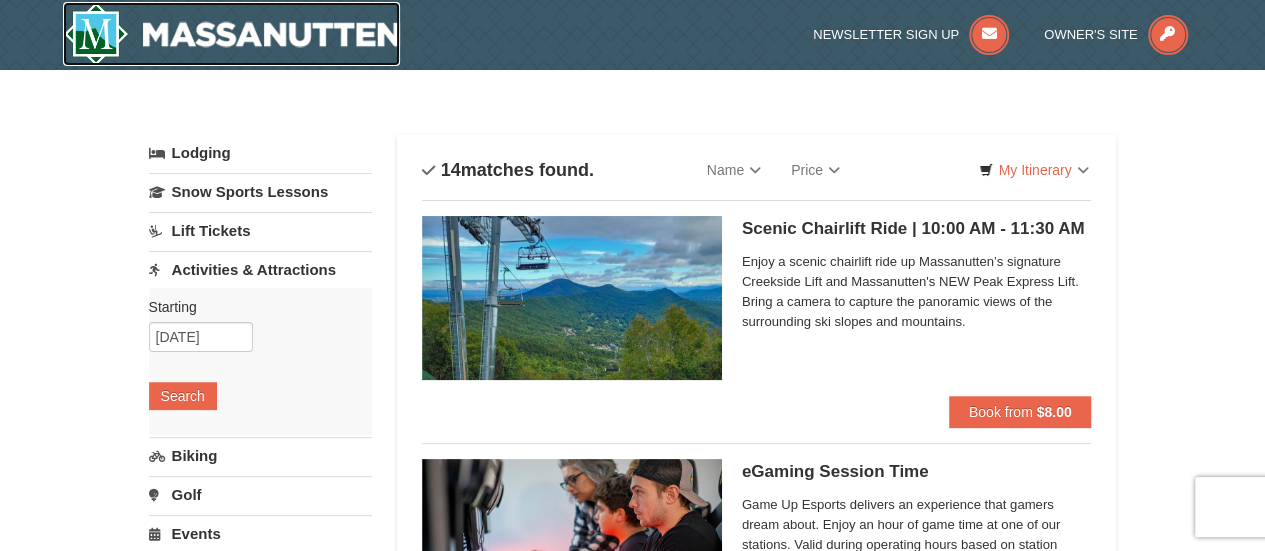 click at bounding box center [232, 34] 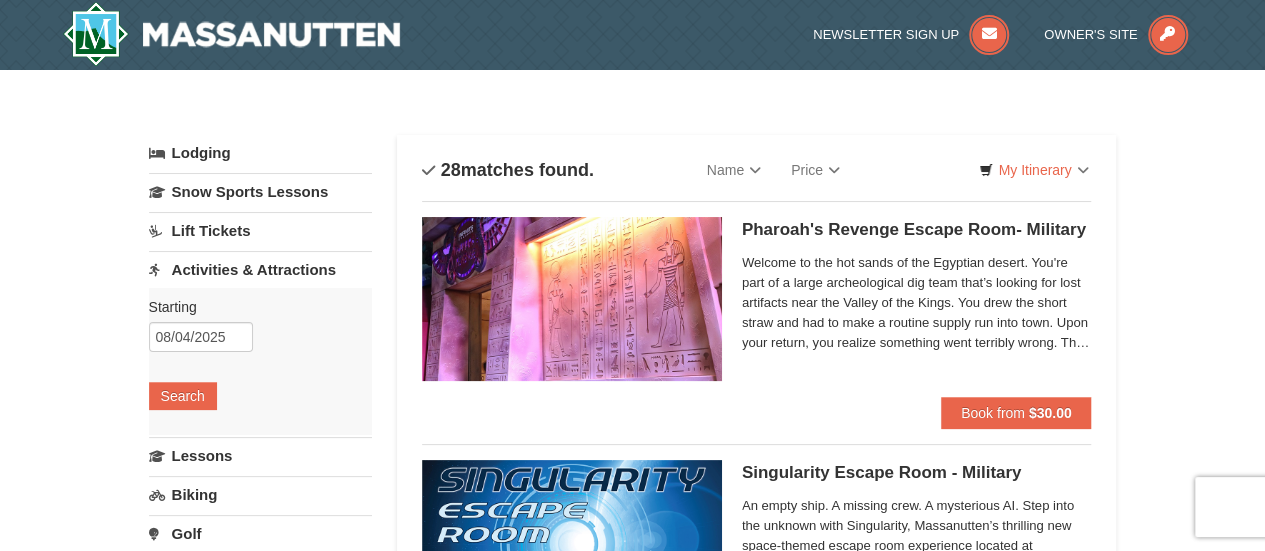 scroll, scrollTop: 84, scrollLeft: 0, axis: vertical 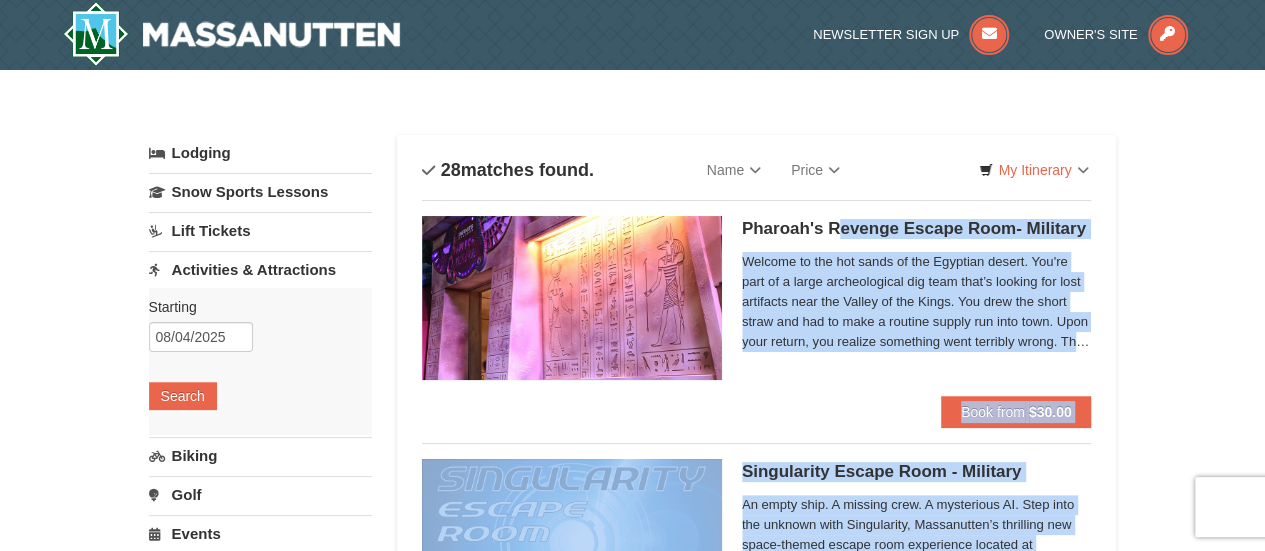 drag, startPoint x: 834, startPoint y: 103, endPoint x: 836, endPoint y: 239, distance: 136.01471 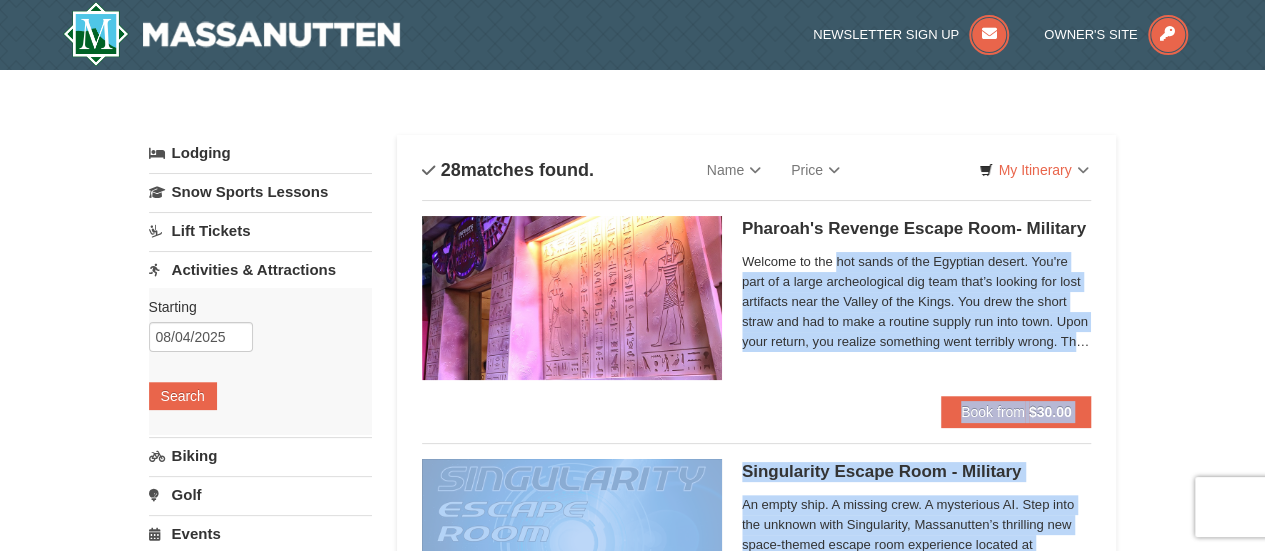 click on "Pharoah's Revenge Escape Room- Military  Massanutten Escape Rooms & Virtual Reality
Welcome to the hot sands of the Egyptian desert. You're part of a large archeological dig team that’s looking for lost artifacts near the Valley of the Kings. You drew the short straw and had to make a routine  supply run into town. Upon your return, you realize something went terribly wrong. The other members who stayed behind at the dig site are lying outside of the field office, barely conscious and near death. Now it’s up to you to figure out what caused this sickness and help  the team before it’s too late.
Pharaoh’s Revenge has physical requirements, including being able to stoop down for a short period of time as well as brief overhead reaching. If a group has difficulty doing either of these activities, please ask our Gamemaster for assistance. | Ages 13+" at bounding box center [917, 306] 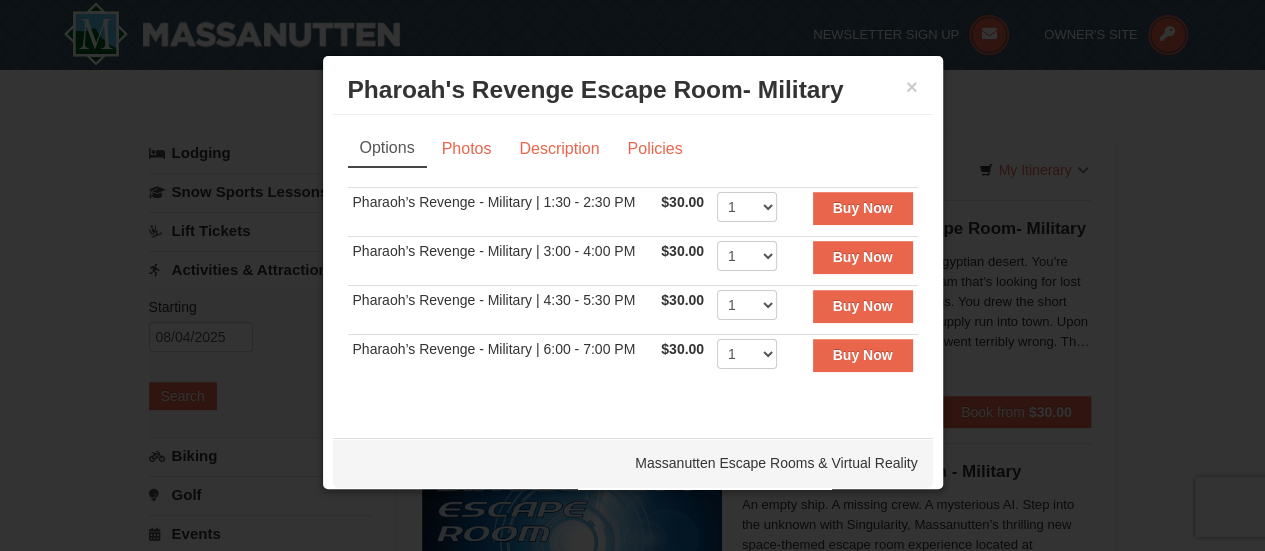 scroll, scrollTop: 6, scrollLeft: 0, axis: vertical 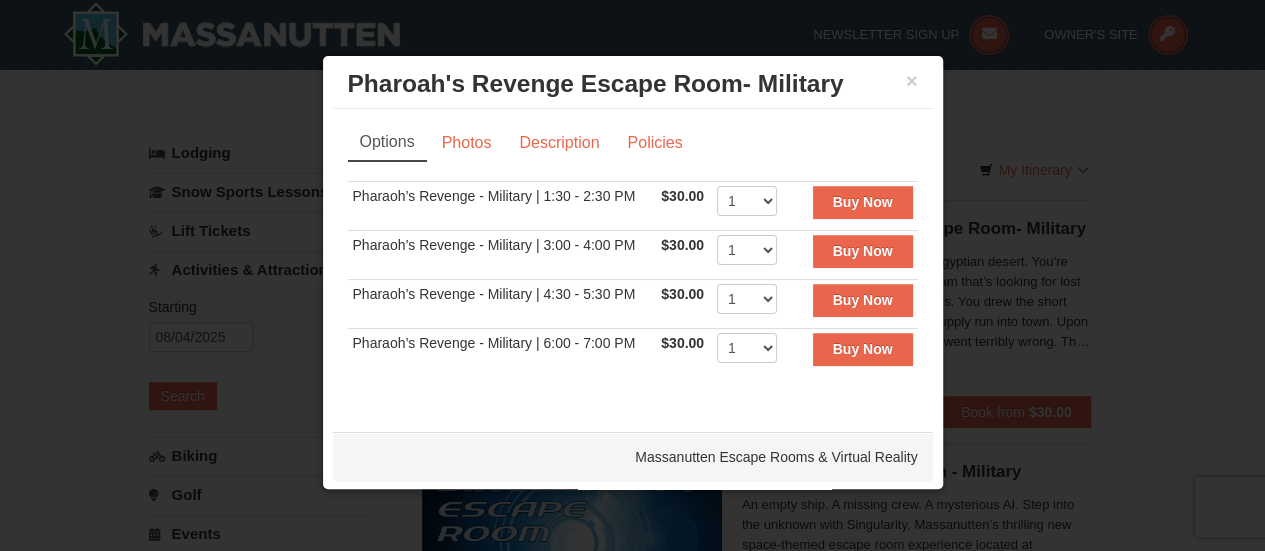 click on "Pharoah's Revenge Escape Room- Military  Massanutten Escape Rooms & Virtual Reality" at bounding box center [633, 84] 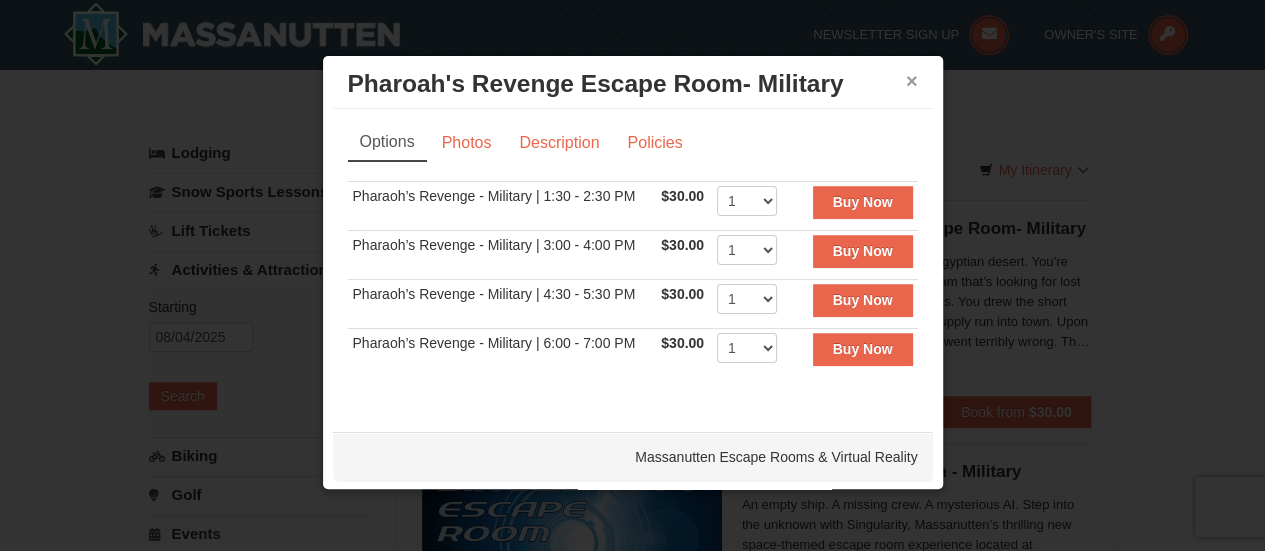 click on "×" at bounding box center [912, 81] 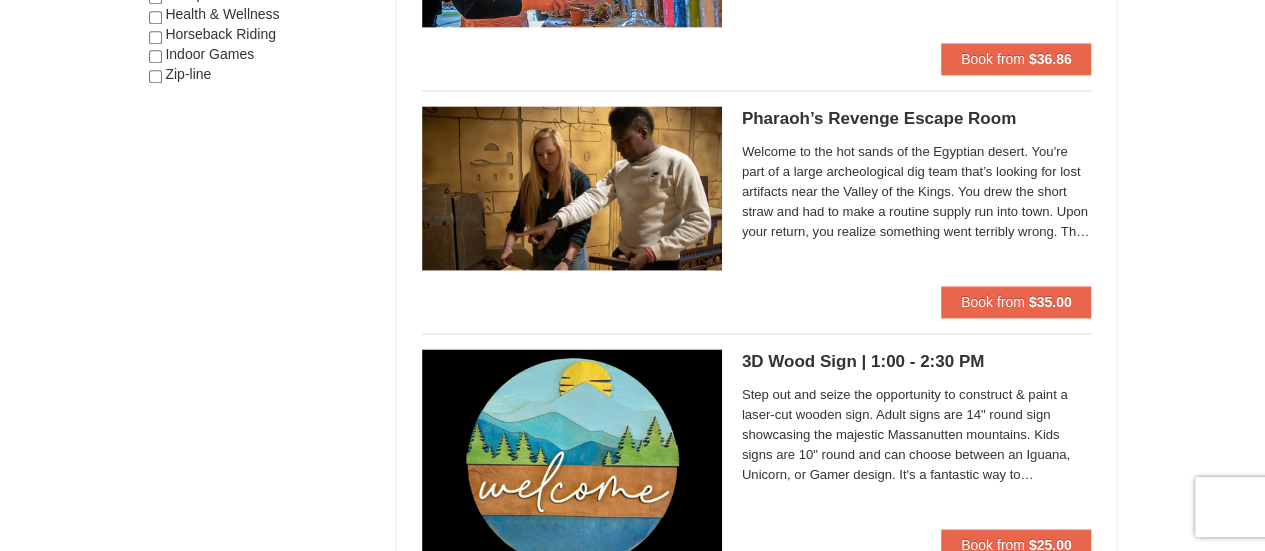 scroll, scrollTop: 1317, scrollLeft: 0, axis: vertical 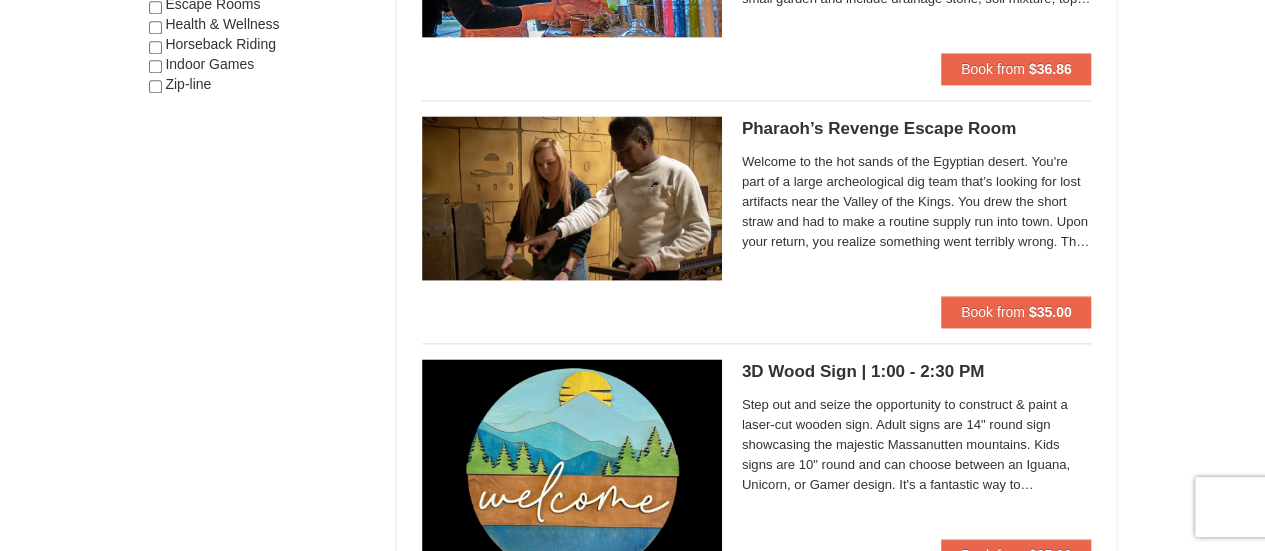 click on "Pharaoh’s Revenge Escape Room  Massanutten Escape Rooms & Virtual Reality
Welcome to the hot sands of the Egyptian desert. You're part of a large archeological dig team that’s looking for lost artifacts near the Valley of the Kings. You drew the short straw and had to make a routine  supply run into town. Upon your return, you realize something went terribly wrong. The other members who stayed behind at the dig site are lying outside of the field office, barely conscious and near death. Now it’s up to you to figure out what caused this sickness and help  the team before it’s too late.
Pharaoh’s Revenge has physical requirements, including being able to stoop down for a short period of time as well as brief overhead reaching. If a group has difficulty doing either of these activities, please ask our Gamemaster for assistance. | Ages 13+" at bounding box center (917, 206) 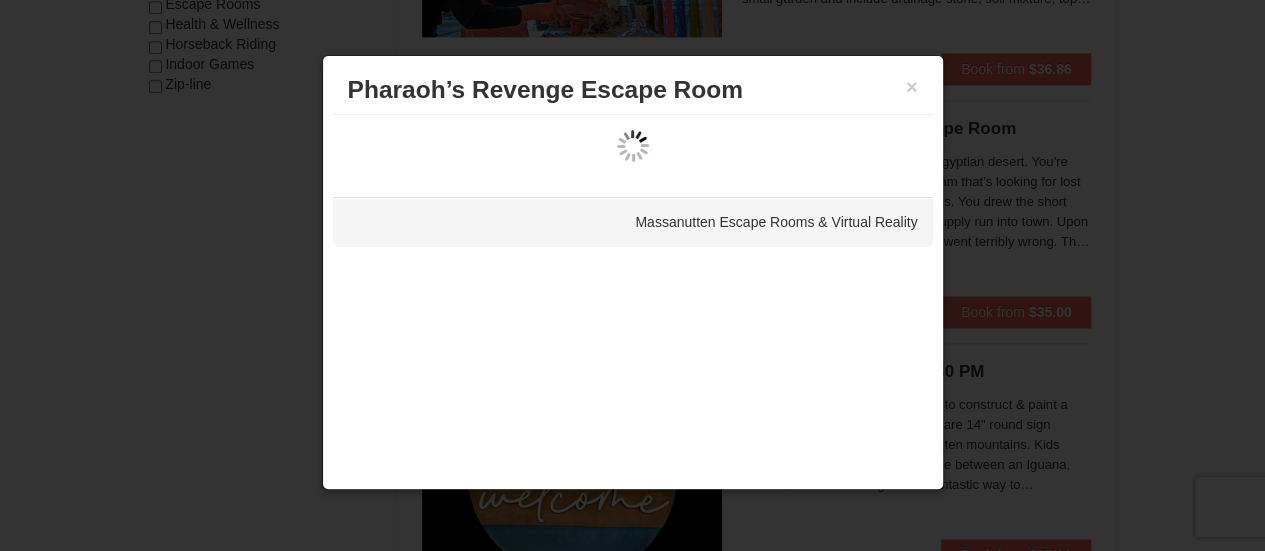 click on "Browser Not Supported
We notice you are using a browser which will not provide the best experience. We recommend using newer versions Chrome, Firefox, and Edge.
Chrome
Firefox
Edge
Safari
Select your preferred browser above to download.
Continue Anyway
Skip to Main Content
Skip to Main Content
Newsletter Sign Up
Owner's Site
×" at bounding box center (632, 2482) 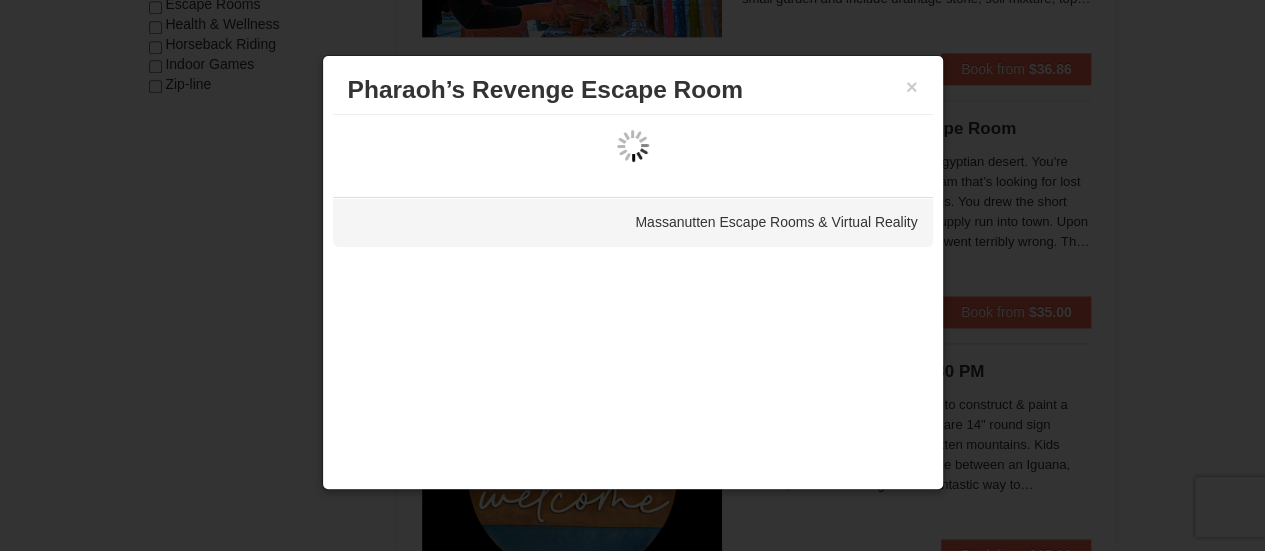 scroll, scrollTop: 0, scrollLeft: 0, axis: both 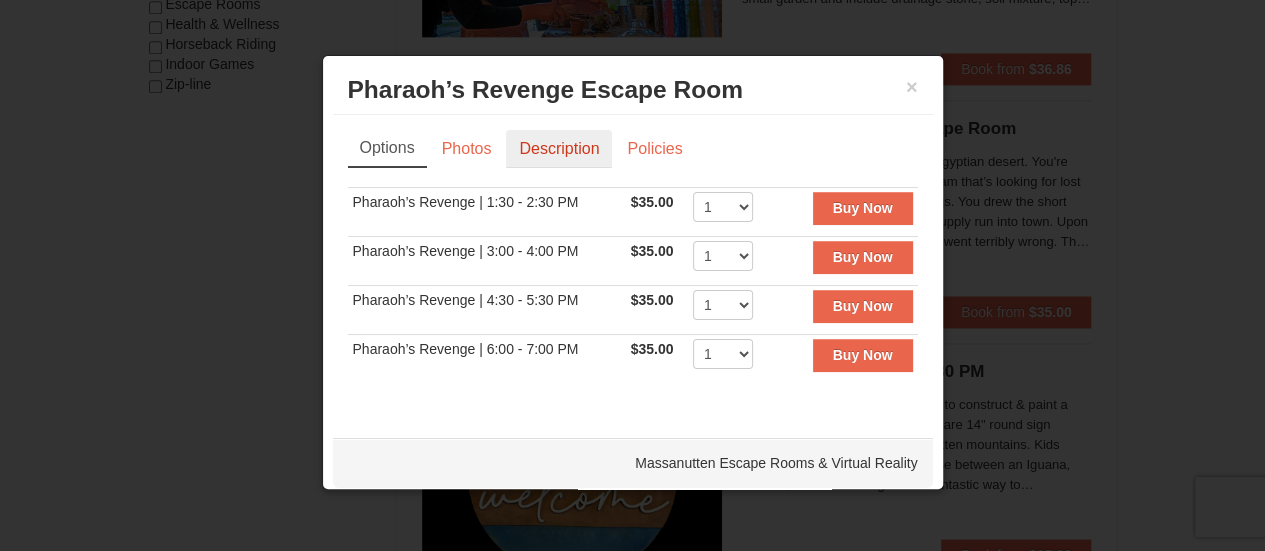 click on "Description" at bounding box center (559, 149) 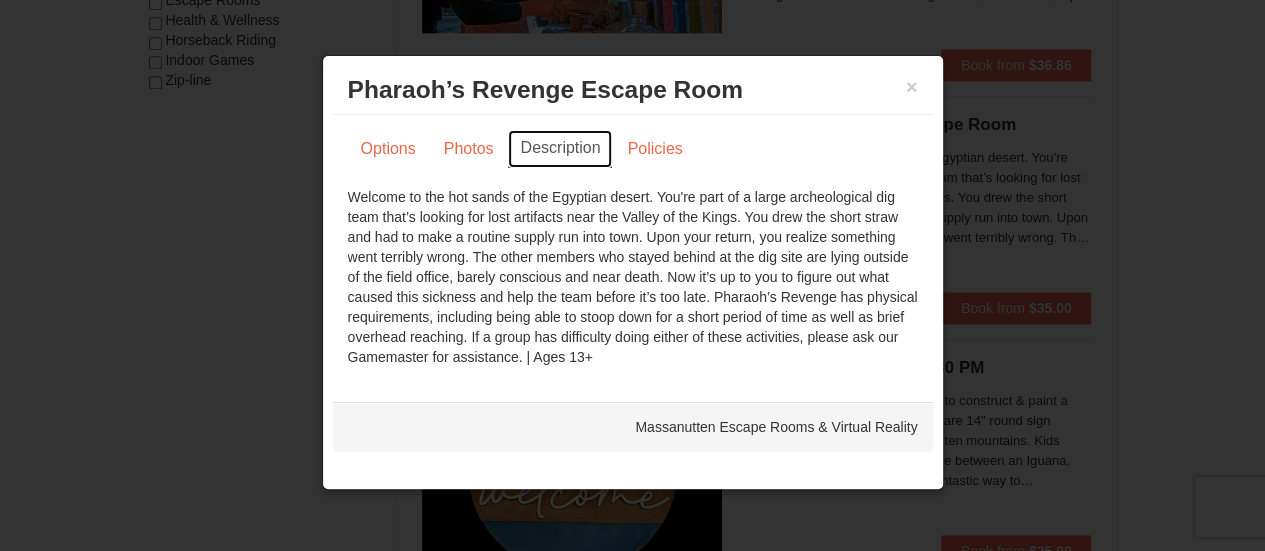 scroll, scrollTop: 1314, scrollLeft: 0, axis: vertical 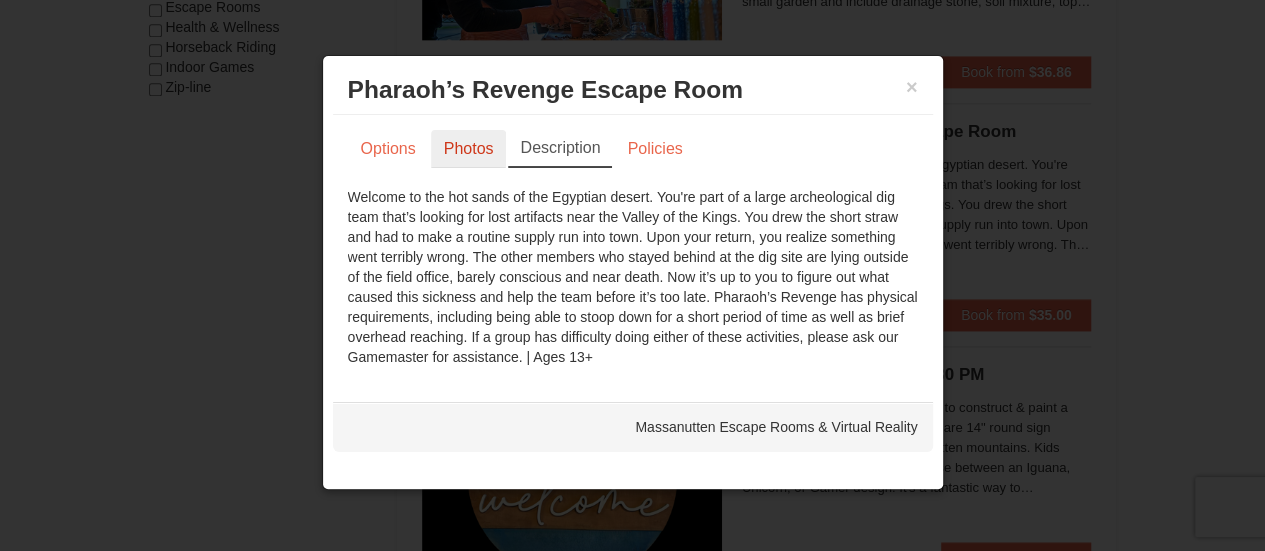 click on "Photos" at bounding box center (469, 149) 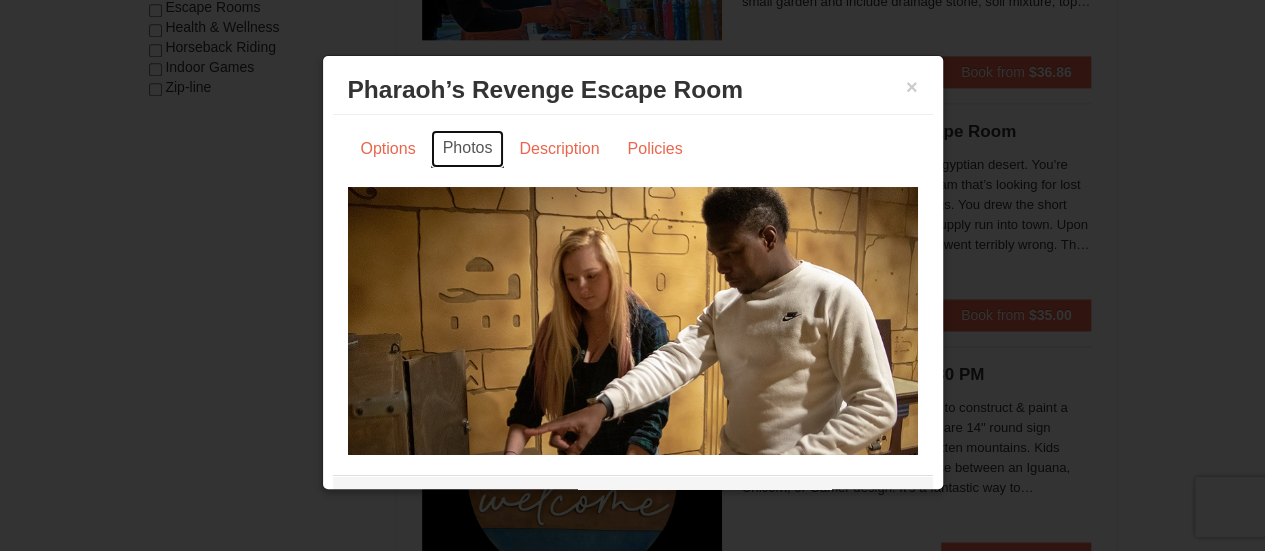 scroll, scrollTop: 62, scrollLeft: 0, axis: vertical 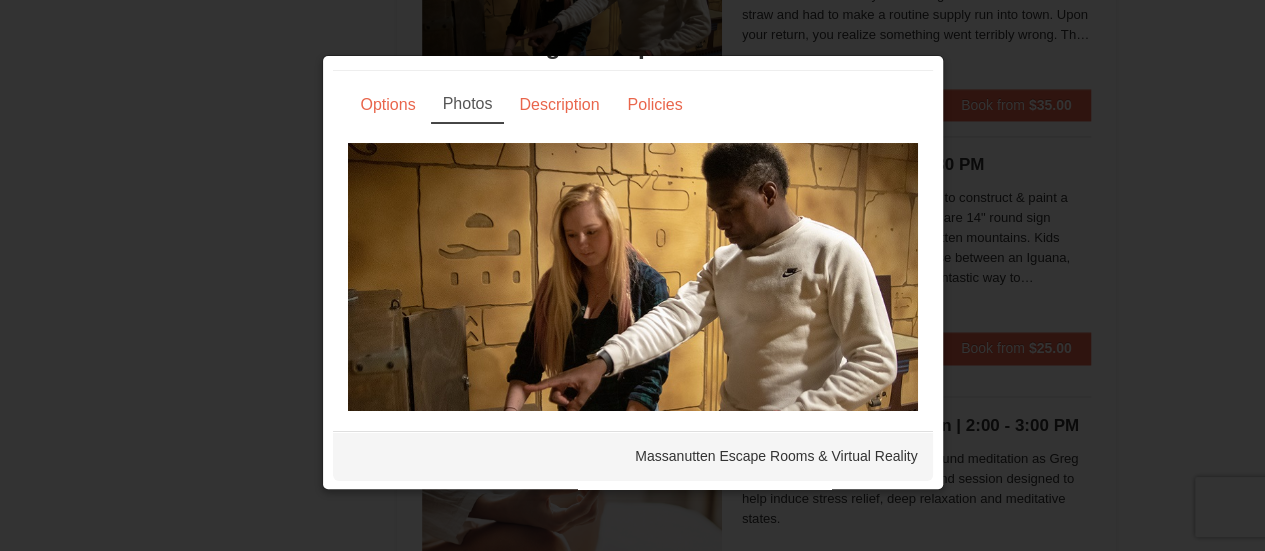 click on "Options
Photos
Description
Policies
Sorry, no matches found.
Please remove some filters, or change your dates to find available options.
Pharaoh’s Revenge | 1:30 - 2:30 PM
$35.00
Includes all fees. Tax excluded.
1
2
3
4
5 6 7 8
1" at bounding box center (633, 241) 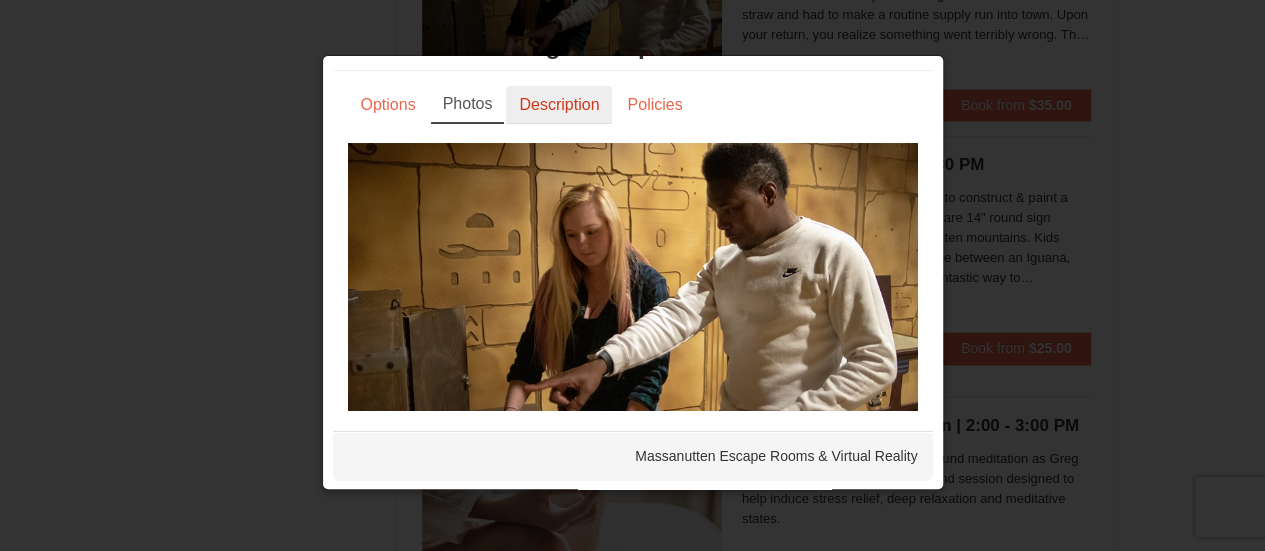click on "Description" at bounding box center (559, 105) 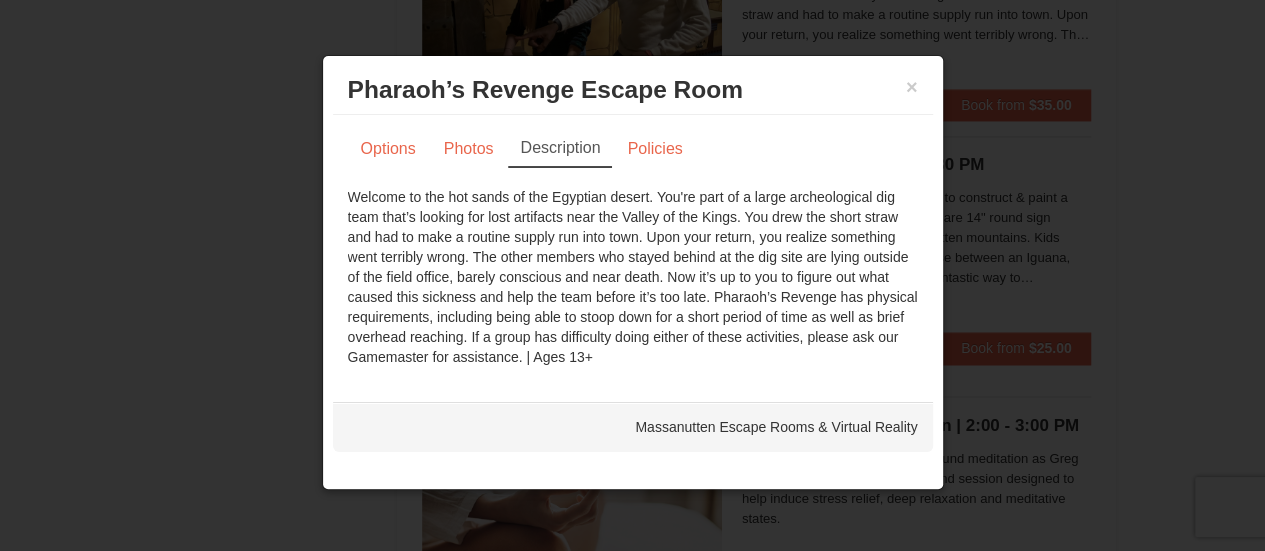 scroll, scrollTop: 0, scrollLeft: 0, axis: both 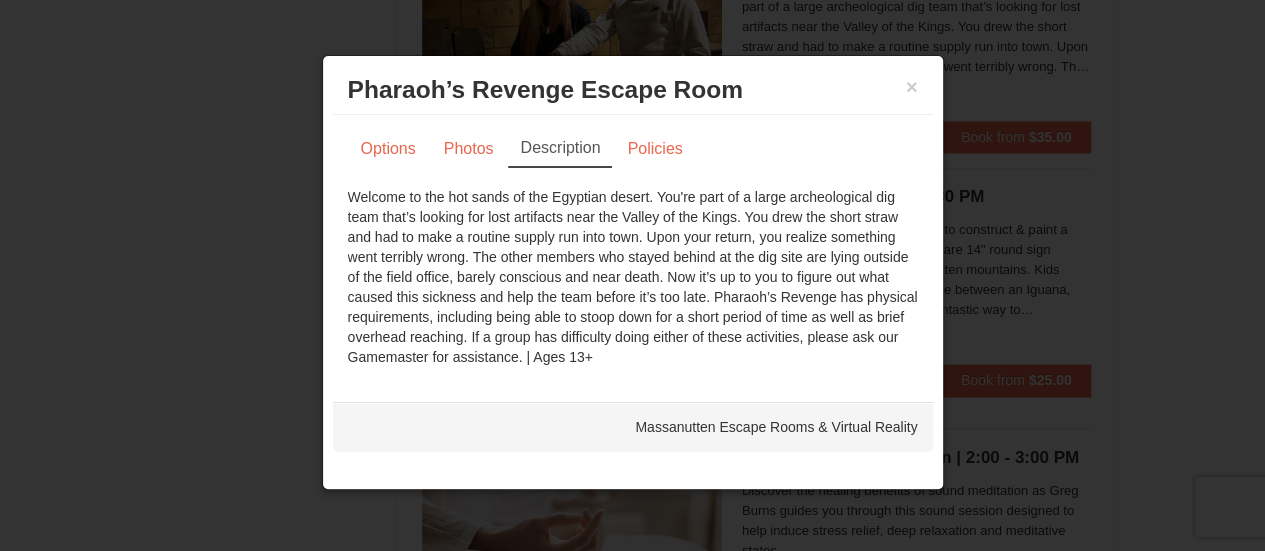 drag, startPoint x: 642, startPoint y: 258, endPoint x: 602, endPoint y: 374, distance: 122.702896 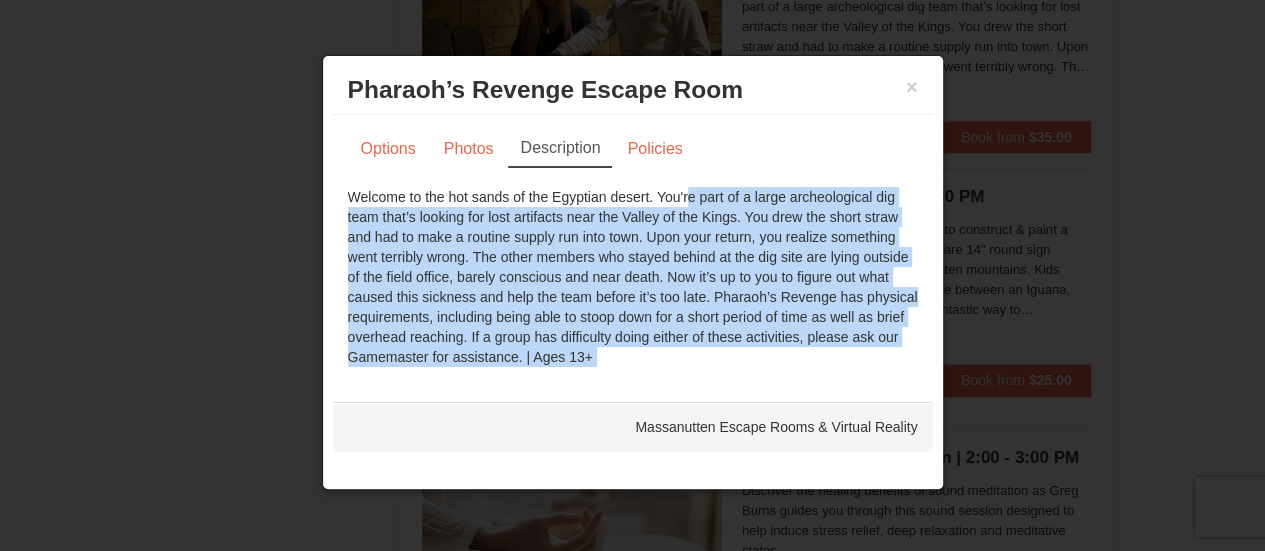 drag, startPoint x: 602, startPoint y: 374, endPoint x: 631, endPoint y: 190, distance: 186.2713 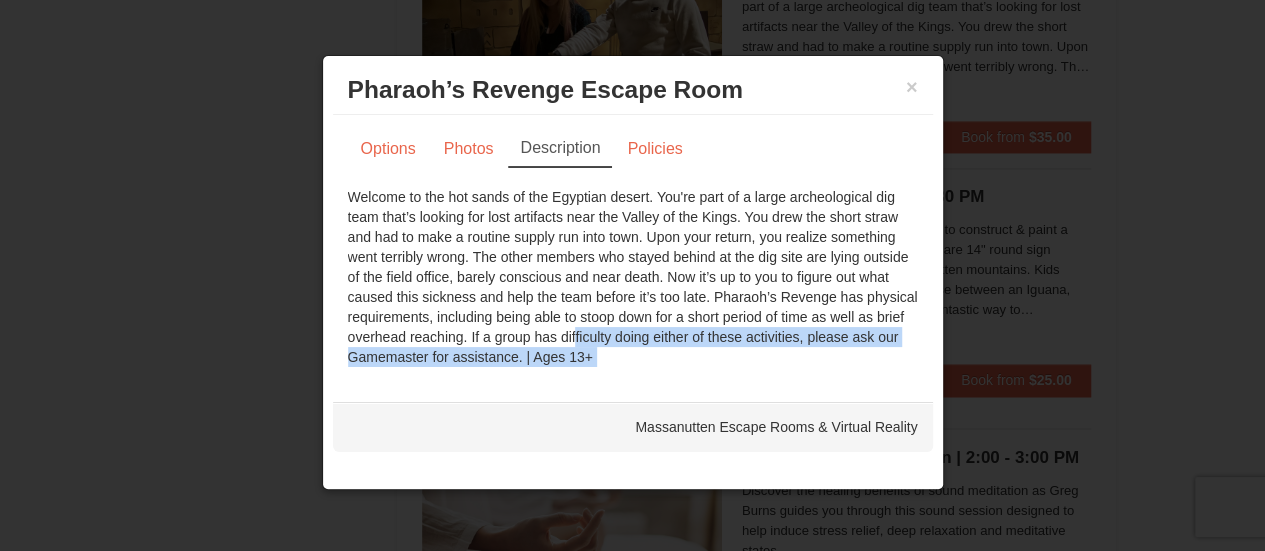 drag, startPoint x: 613, startPoint y: 369, endPoint x: 498, endPoint y: 338, distance: 119.104996 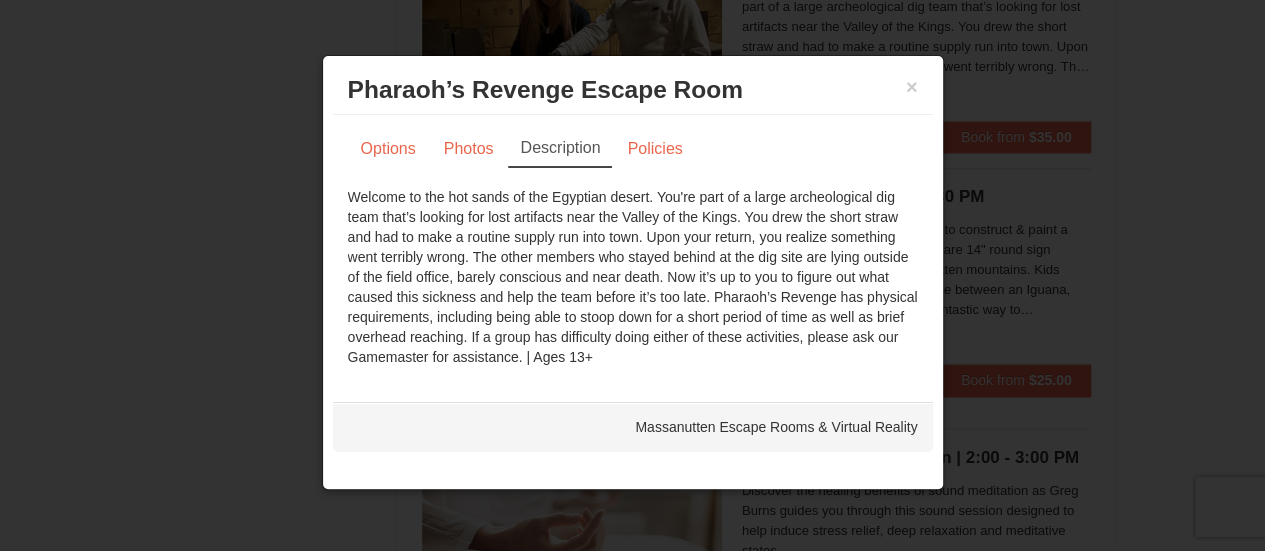 click on "Pharaoh’s Revenge Escape Room  Massanutten Escape Rooms & Virtual Reality" at bounding box center [633, 90] 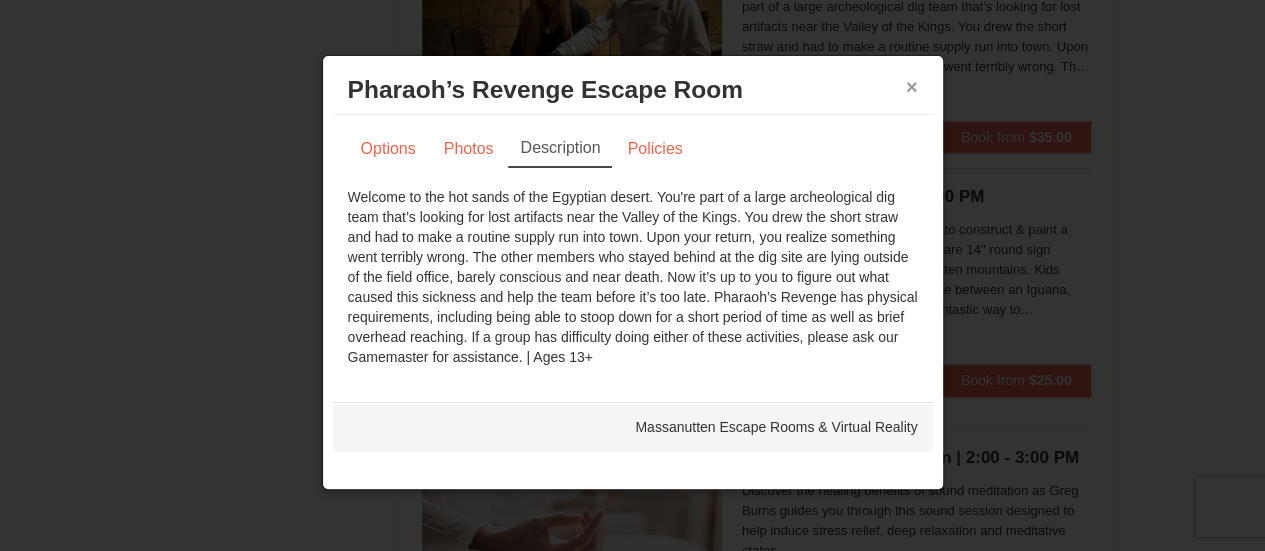 click on "×" at bounding box center (912, 87) 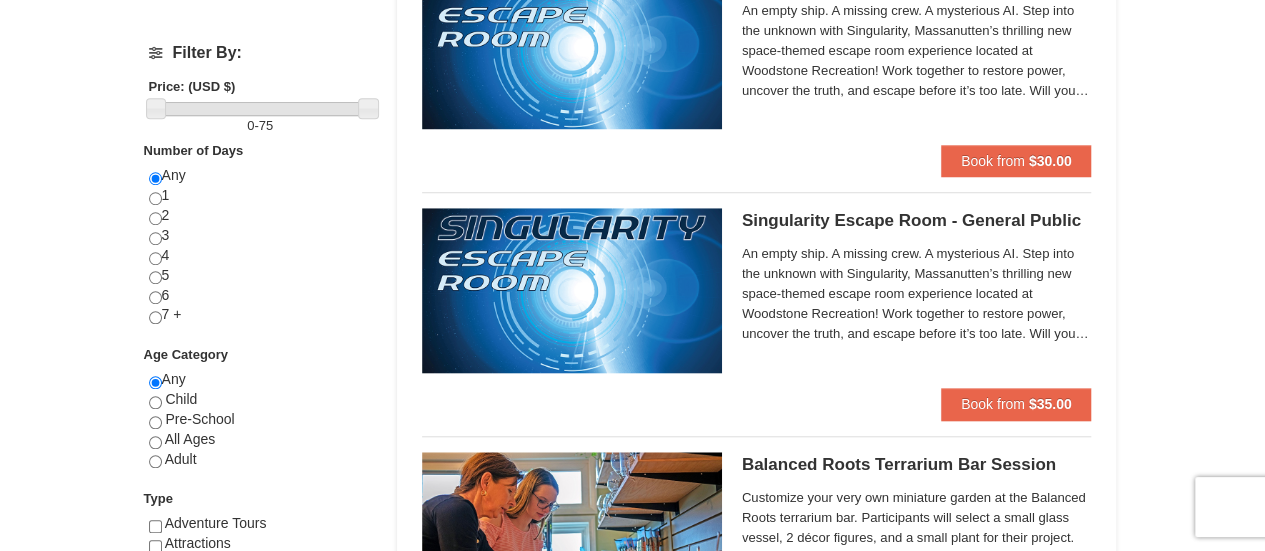 scroll, scrollTop: 736, scrollLeft: 0, axis: vertical 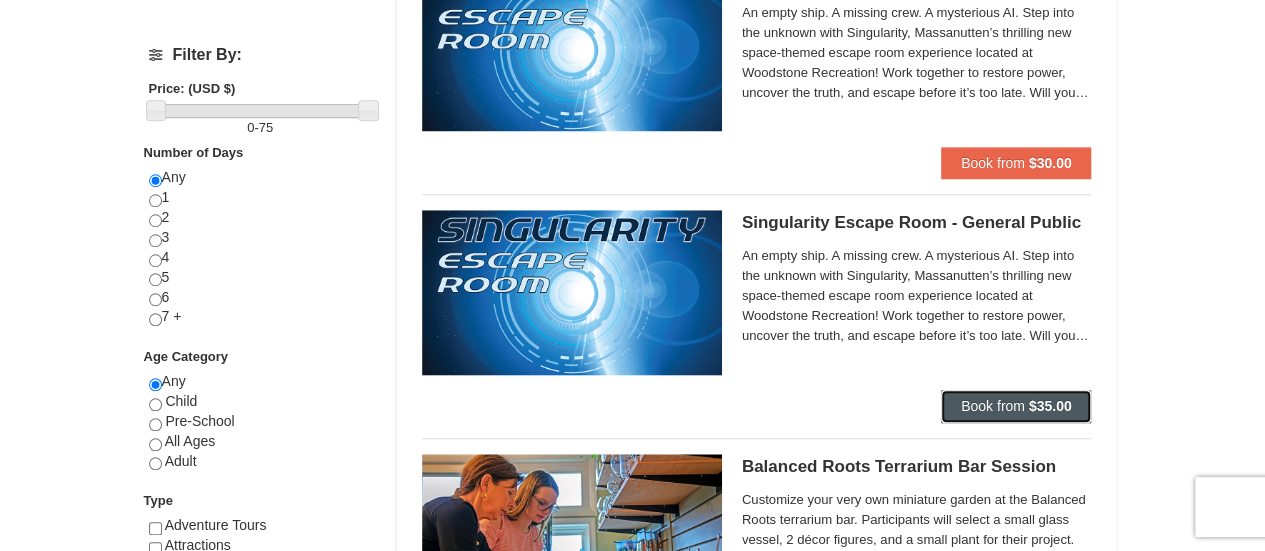 click on "Book from" at bounding box center [993, 406] 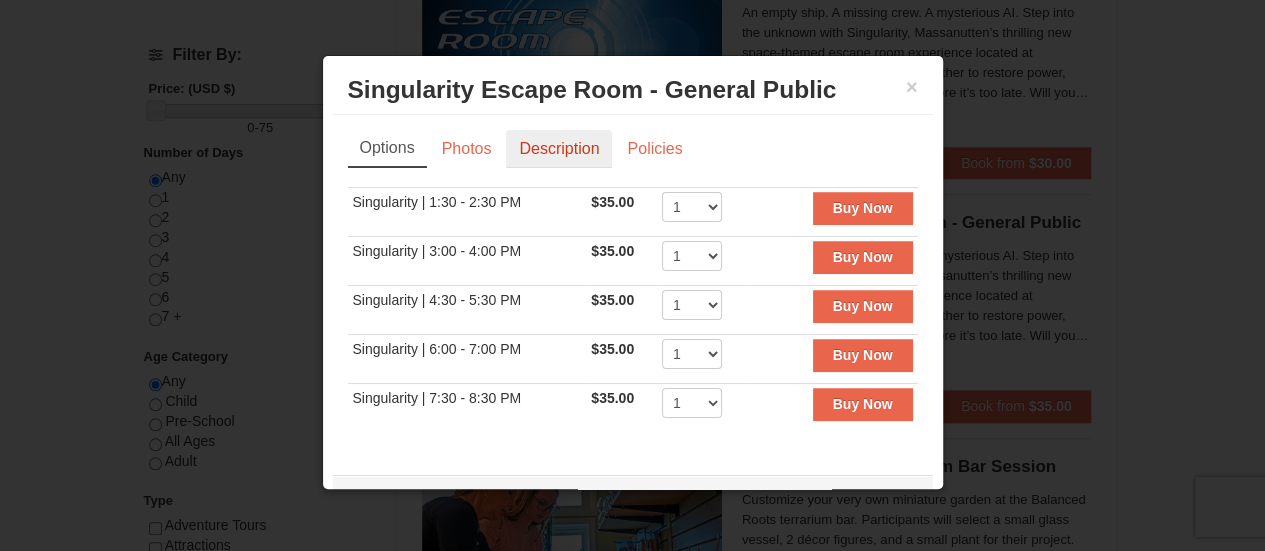 click on "Description" at bounding box center (559, 149) 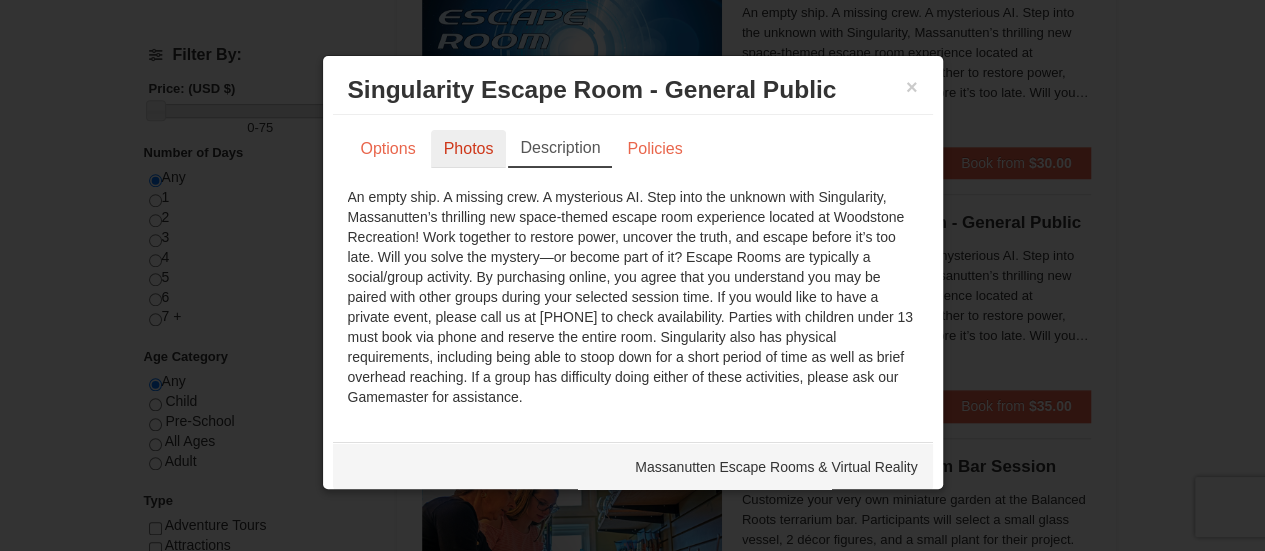 click on "Photos" at bounding box center (469, 149) 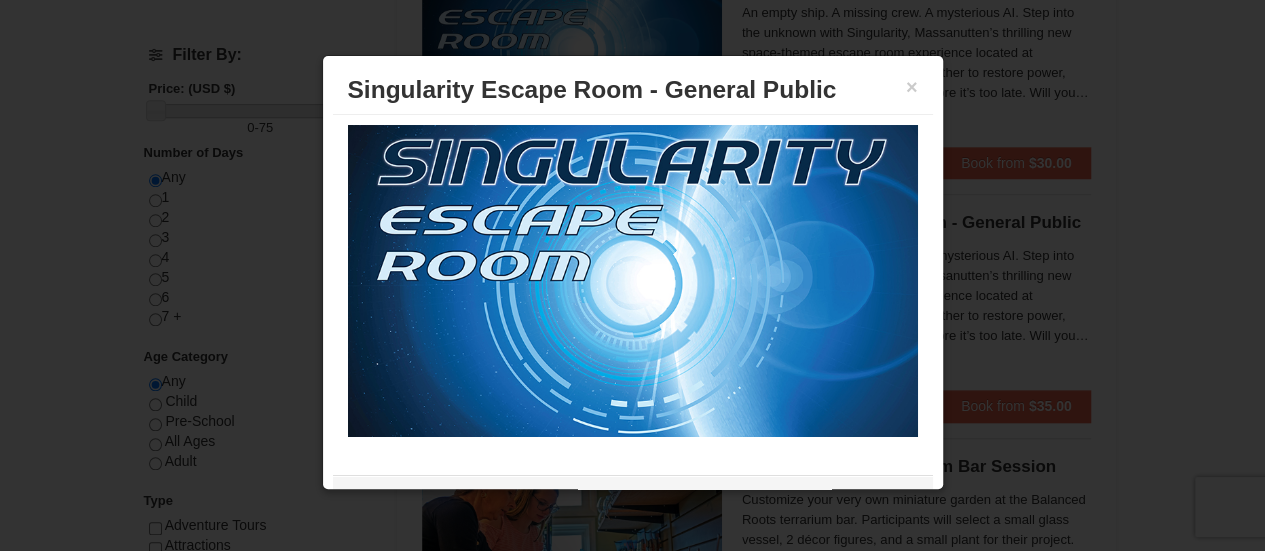 scroll, scrollTop: 0, scrollLeft: 0, axis: both 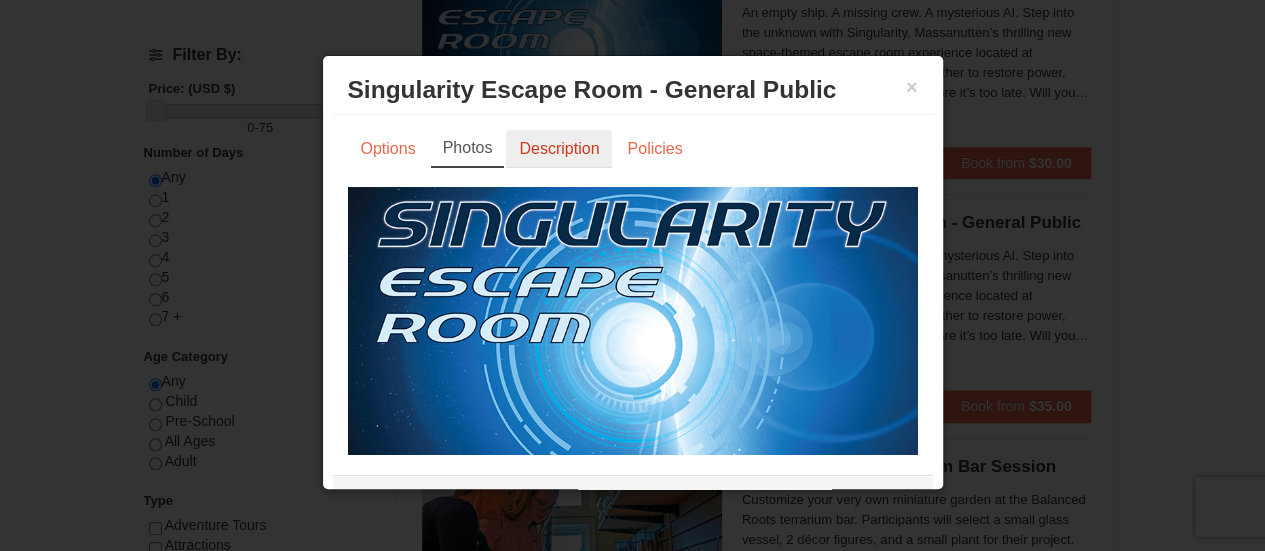 click on "Description" at bounding box center [559, 149] 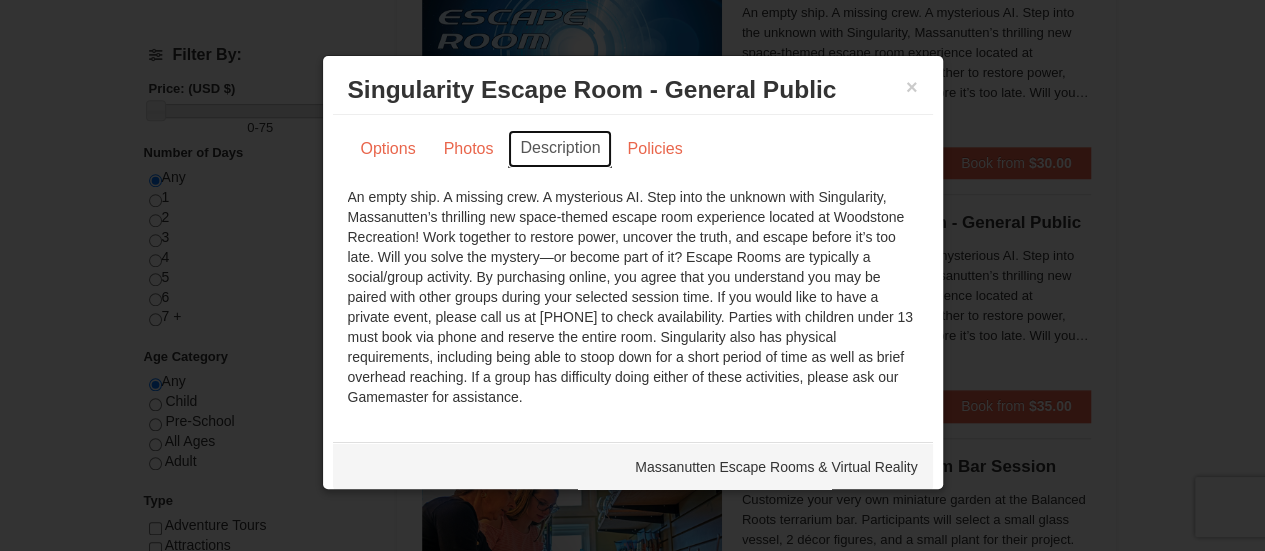 scroll, scrollTop: 12, scrollLeft: 0, axis: vertical 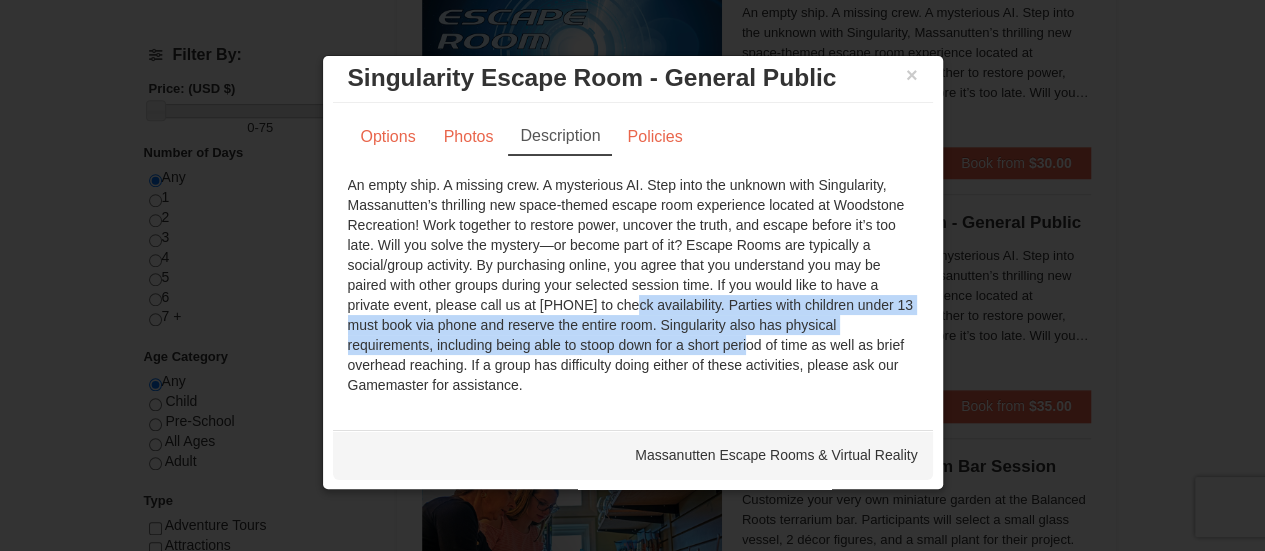 drag, startPoint x: 590, startPoint y: 297, endPoint x: 702, endPoint y: 349, distance: 123.482796 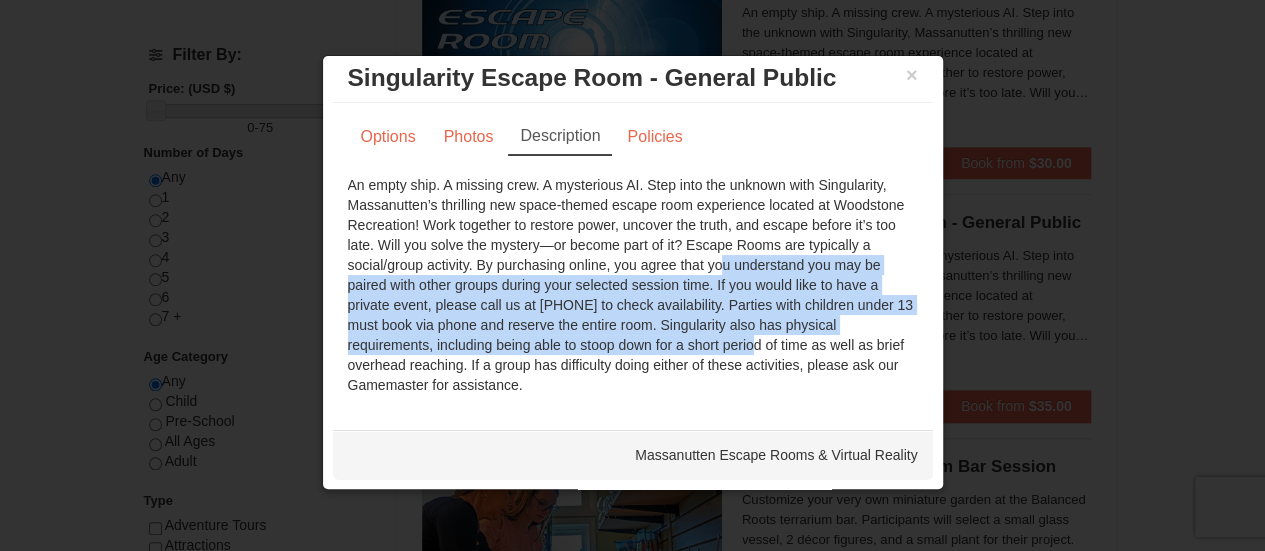 drag, startPoint x: 702, startPoint y: 349, endPoint x: 711, endPoint y: 265, distance: 84.48077 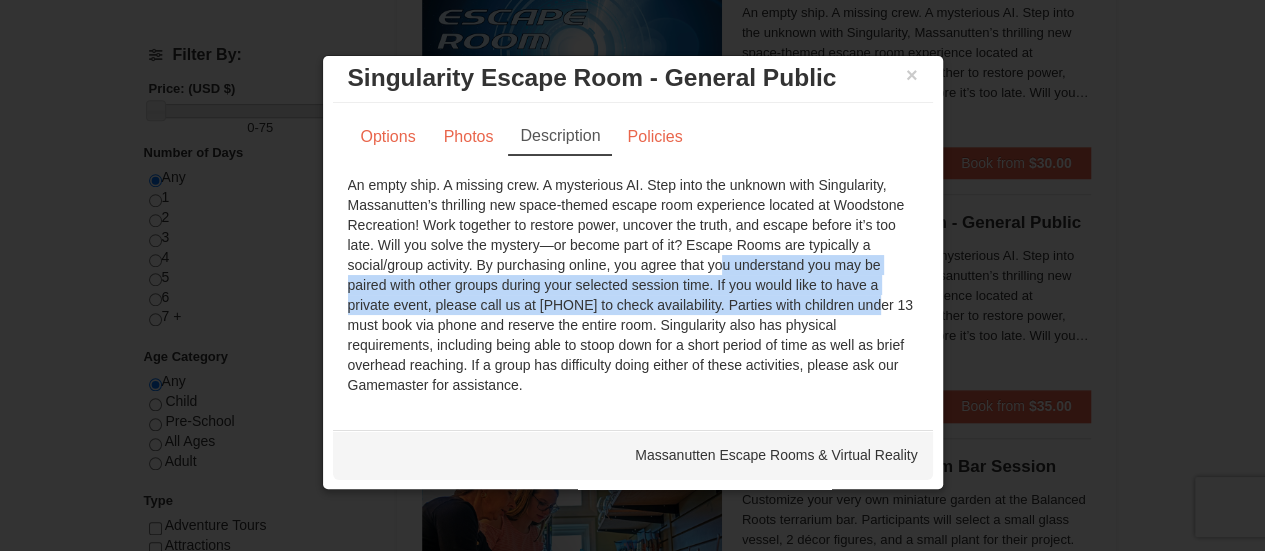 drag, startPoint x: 711, startPoint y: 265, endPoint x: 802, endPoint y: 299, distance: 97.144226 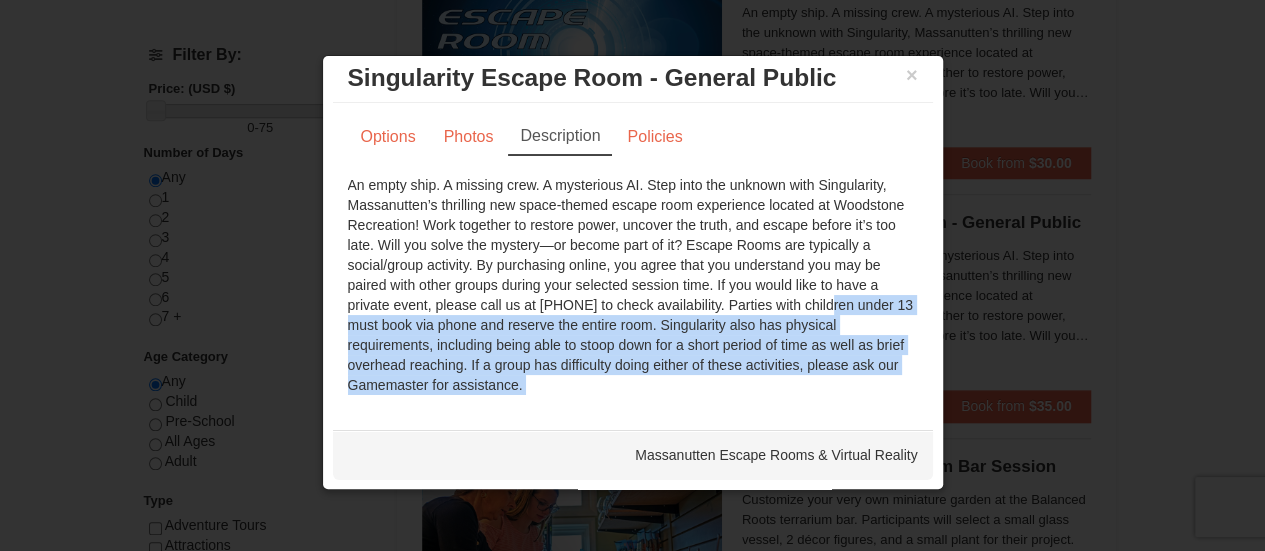 drag, startPoint x: 802, startPoint y: 299, endPoint x: 672, endPoint y: 394, distance: 161.01242 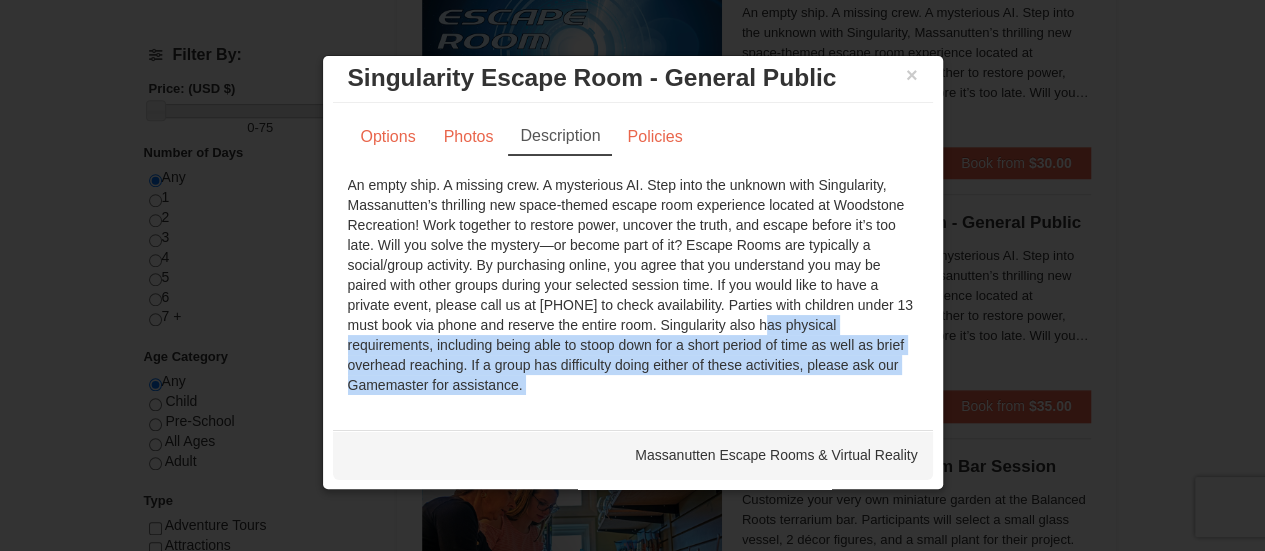 drag, startPoint x: 672, startPoint y: 394, endPoint x: 775, endPoint y: 321, distance: 126.24579 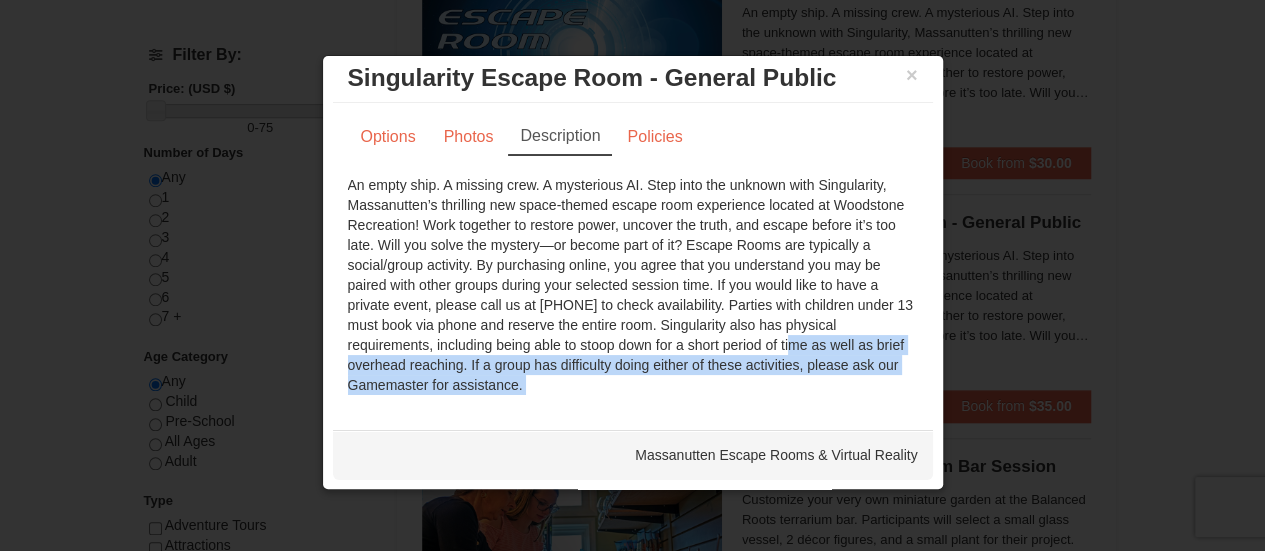 click on "An empty ship. A missing crew. A mysterious AI. Step into the unknown with Singularity, Massanutten’s thrilling new space-themed escape room experience located at Woodstone Recreation! Work together to restore power, uncover the truth, and escape before it’s too late. Will you solve the mystery—or become part of it?
Escape Rooms are typically a social/group activity. By purchasing online, you agree that you understand you may be paired with other groups during your selected session time. If you would like to have a private event, please call us at 540.289.4977 to check availability. Parties with children under 13 must book via phone and reserve the entire room. Singularity also has physical requirements, including being able to stoop down for a short period of time as well as brief overhead reaching. If a group has difficulty doing either of these activities, please ask our Gamemaster for assistance." at bounding box center (633, 285) 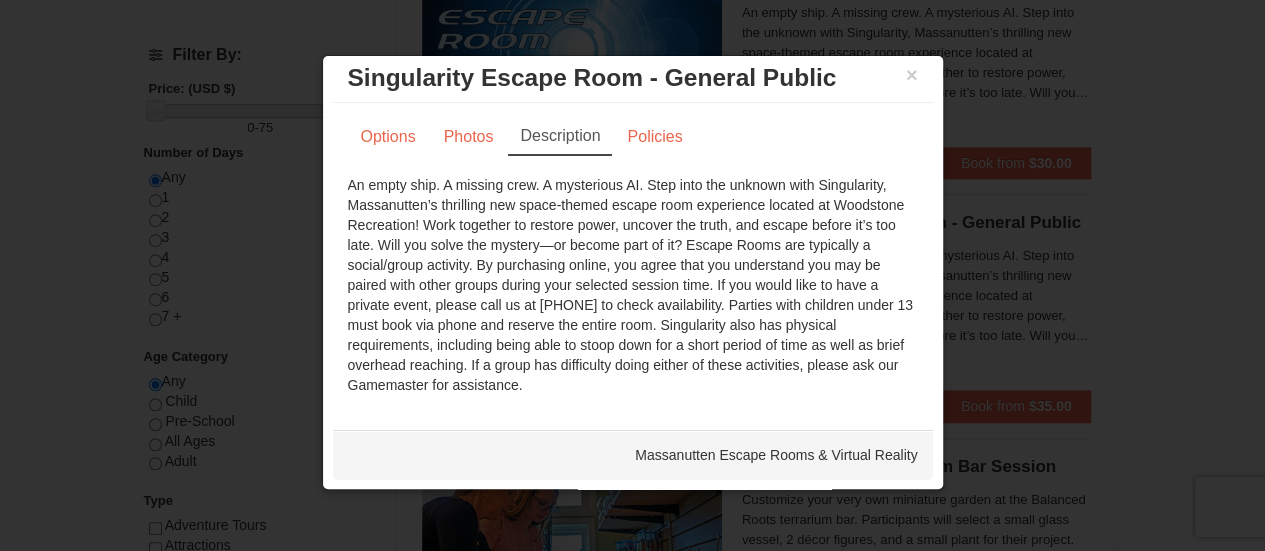 scroll, scrollTop: 0, scrollLeft: 0, axis: both 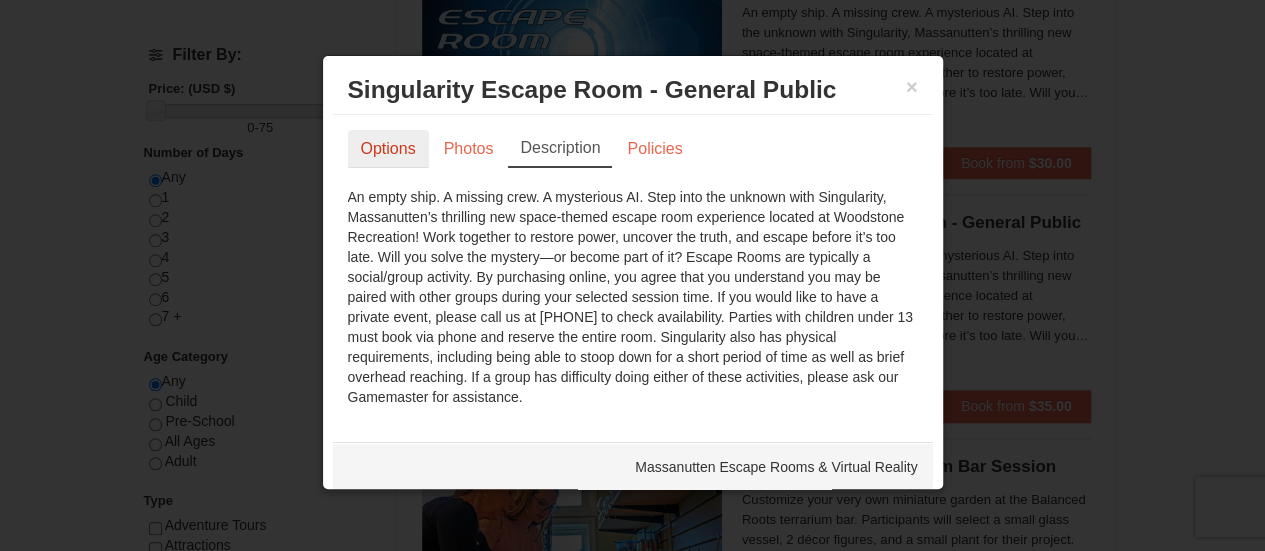 click on "Options" at bounding box center (388, 149) 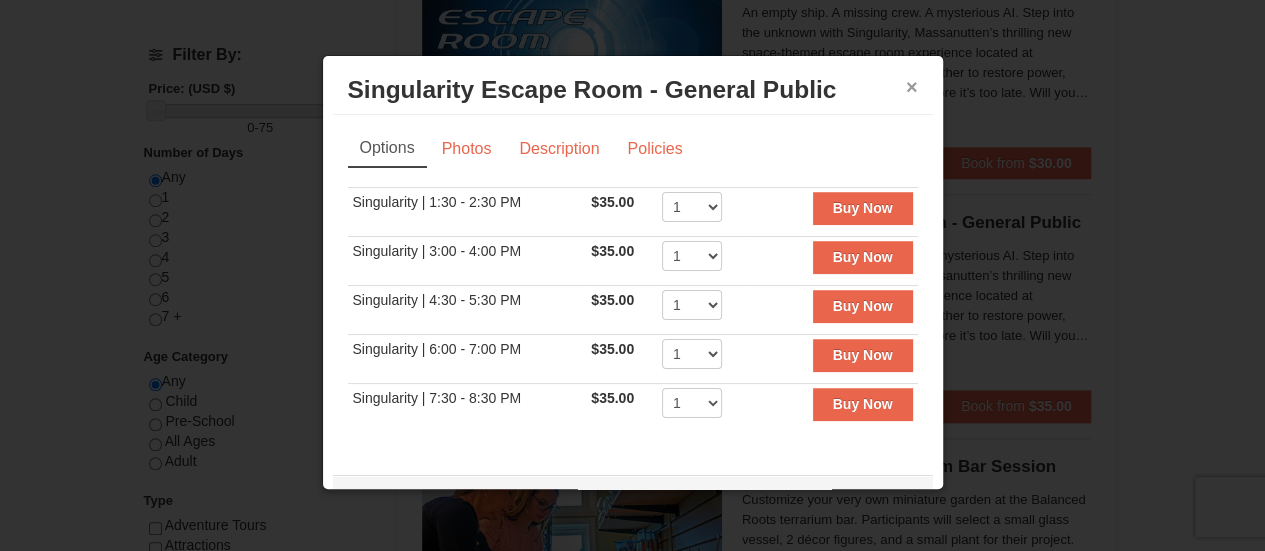 click on "×" at bounding box center (912, 87) 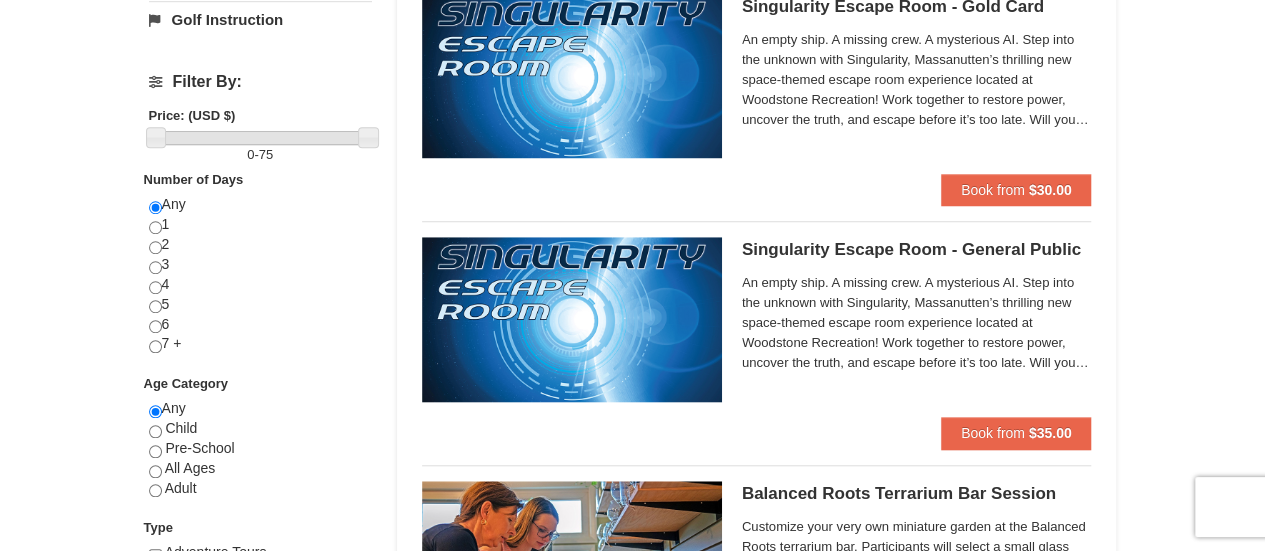scroll, scrollTop: 711, scrollLeft: 0, axis: vertical 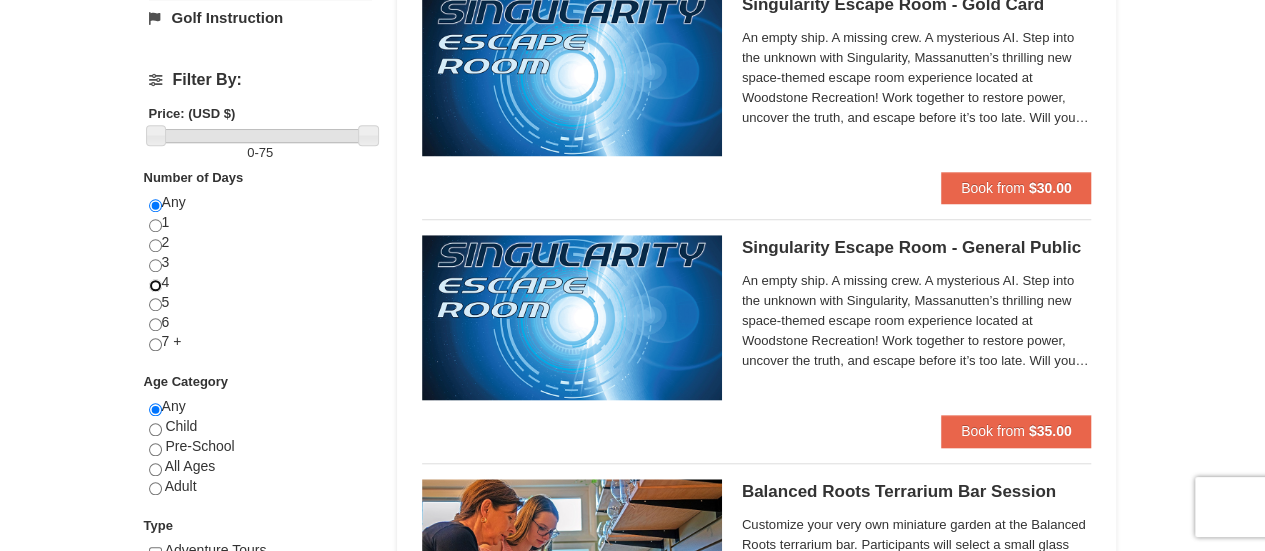 click at bounding box center (155, 285) 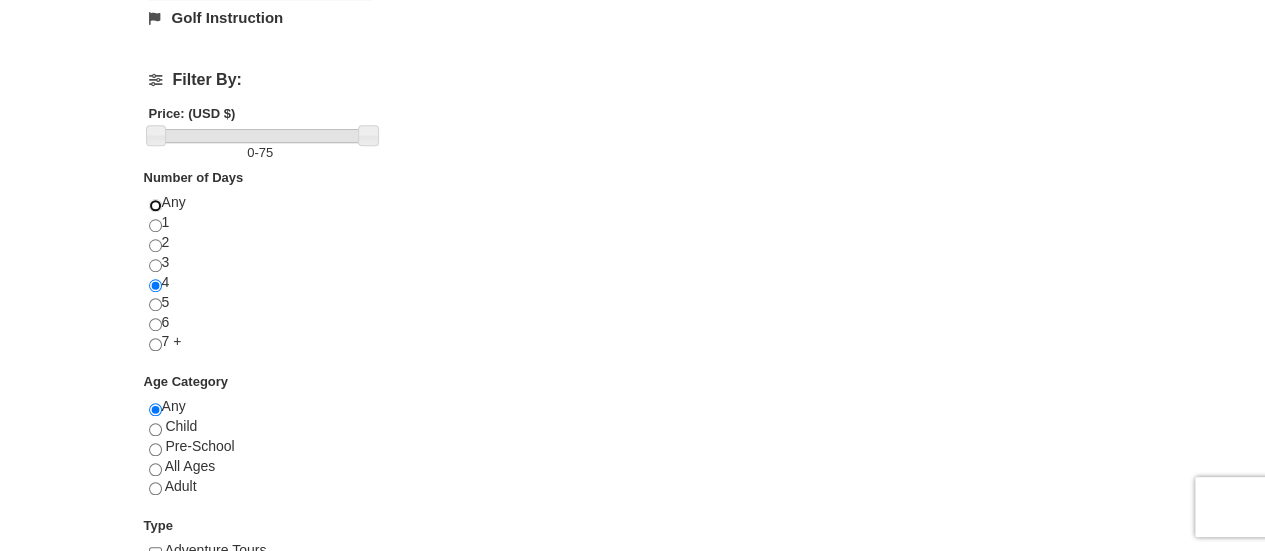 click at bounding box center (155, 205) 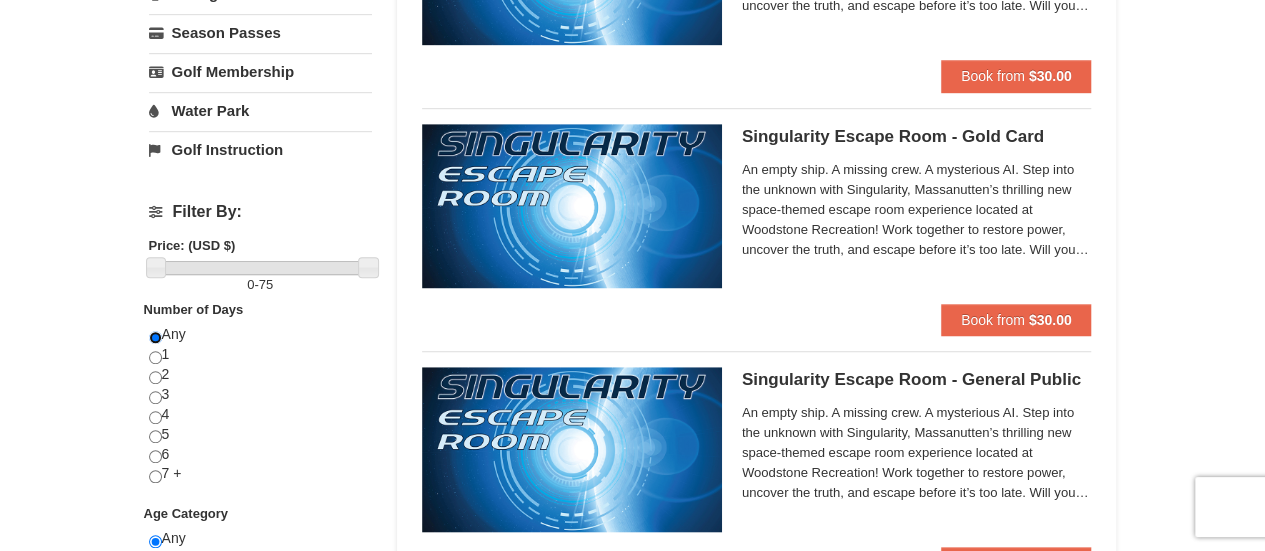 scroll, scrollTop: 567, scrollLeft: 0, axis: vertical 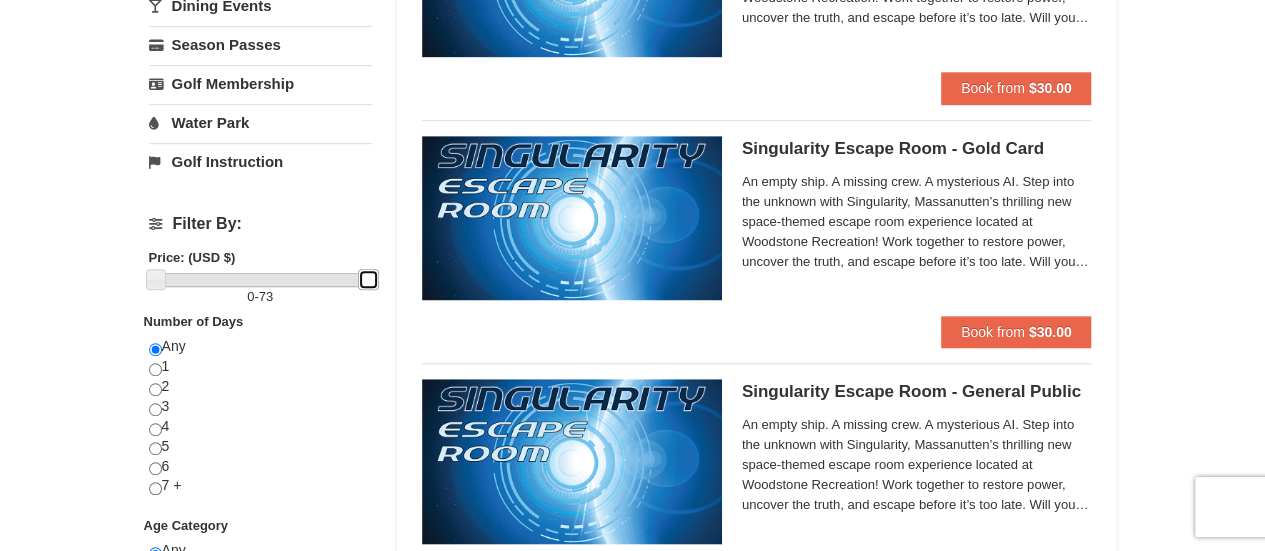 drag, startPoint x: 367, startPoint y: 273, endPoint x: 414, endPoint y: 185, distance: 99.764725 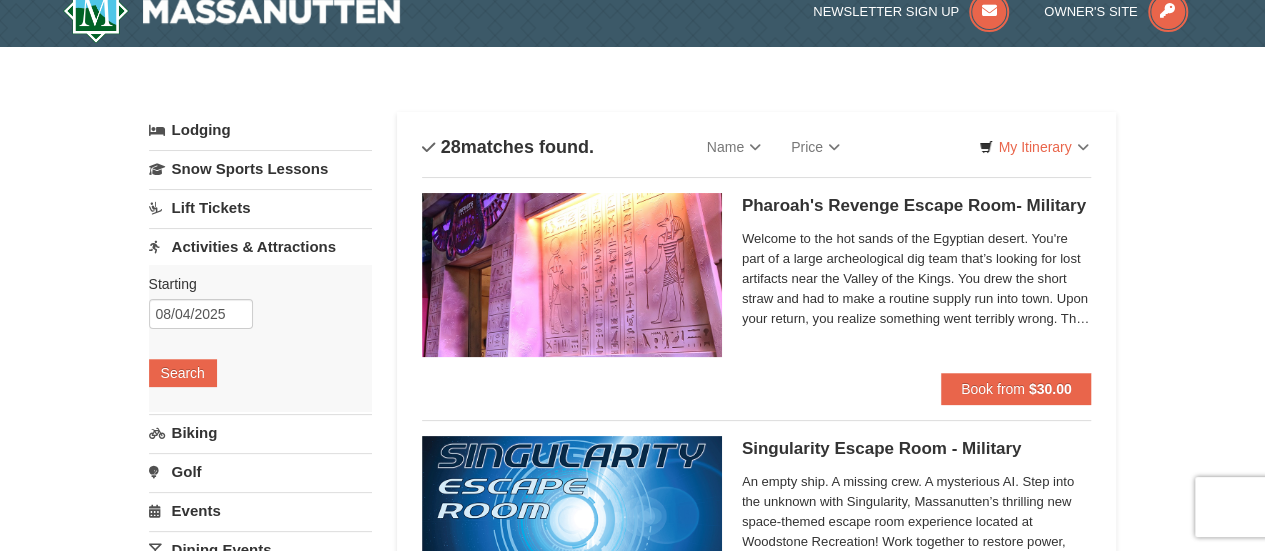 scroll, scrollTop: 0, scrollLeft: 0, axis: both 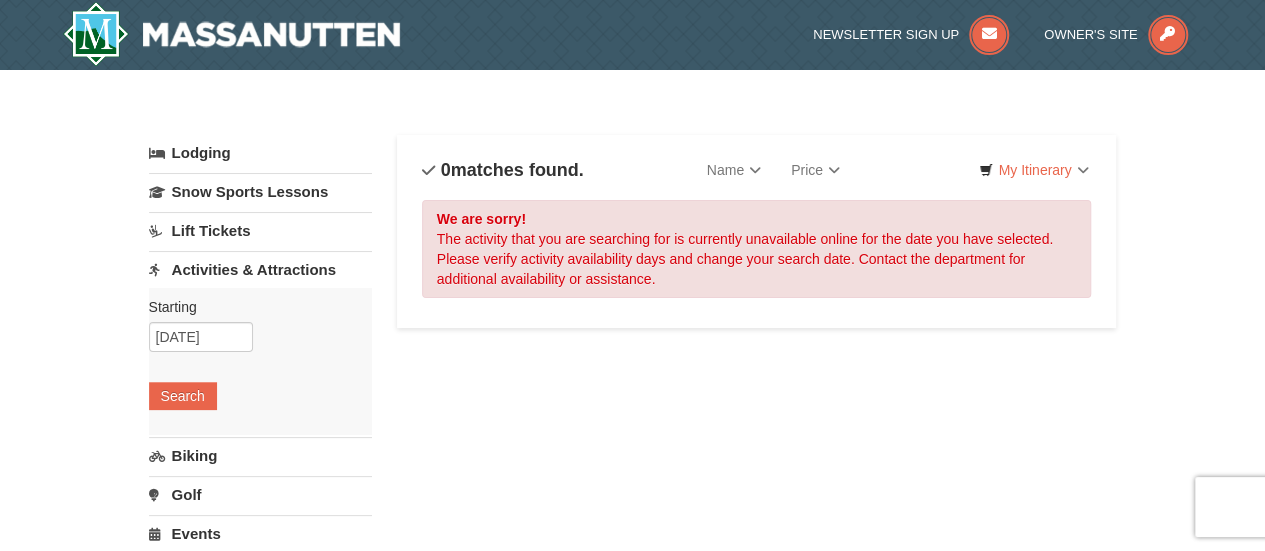 click on "Lodging
Arrival Please format dates MM/DD/YYYY Please format dates MM/DD/YYYY
08/03/2025
Departure Please format dates MM/DD/YYYY Please format dates MM/DD/YYYY
08/03/2025
Adults Please format dates MM/DD/YYYY
2
Children Please format dates MM/DD/YYYY
0
Search" at bounding box center (633, 689) 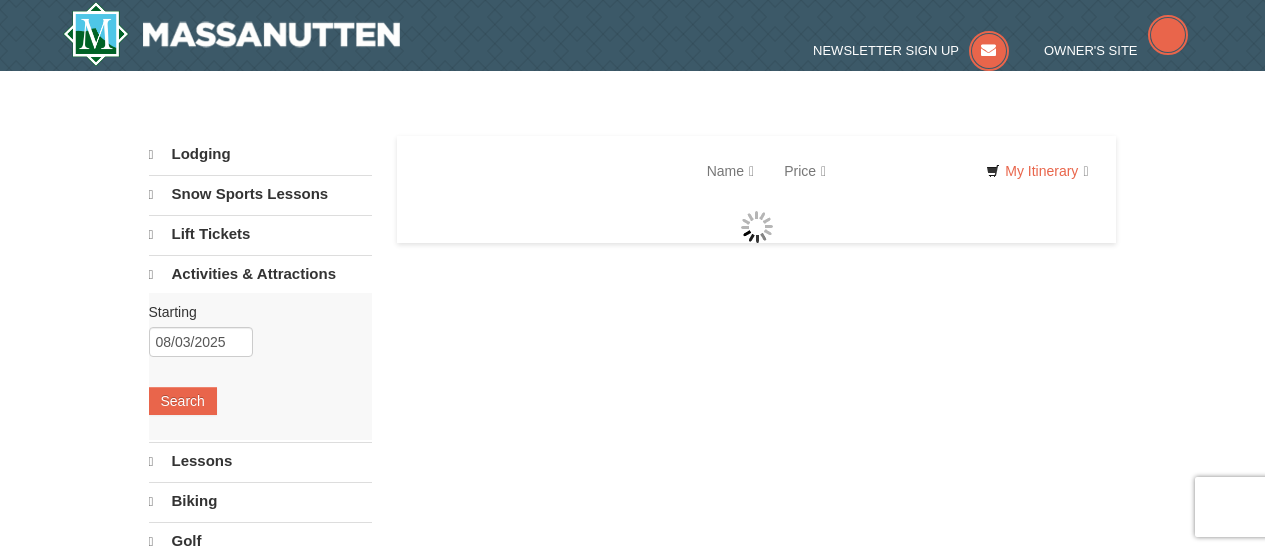 scroll, scrollTop: 0, scrollLeft: 0, axis: both 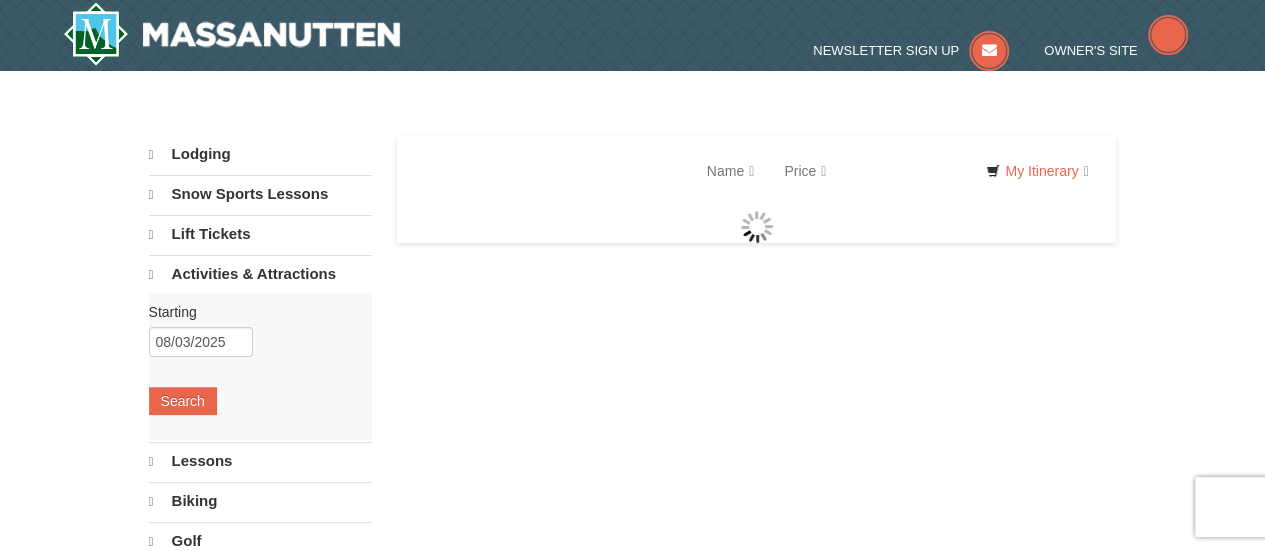 select on "8" 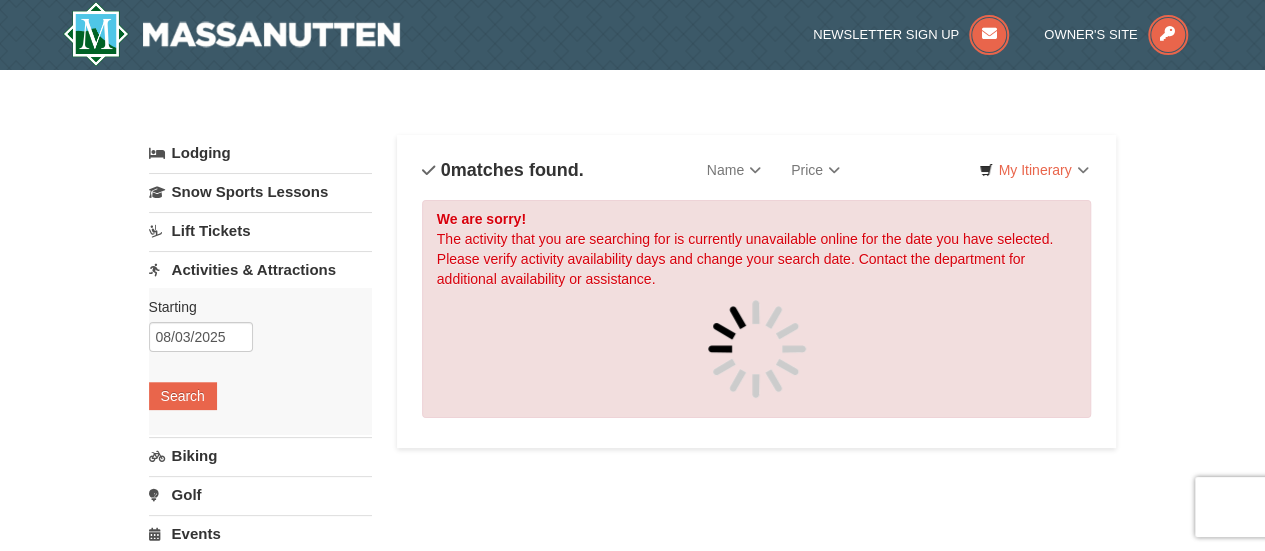 scroll, scrollTop: 0, scrollLeft: 0, axis: both 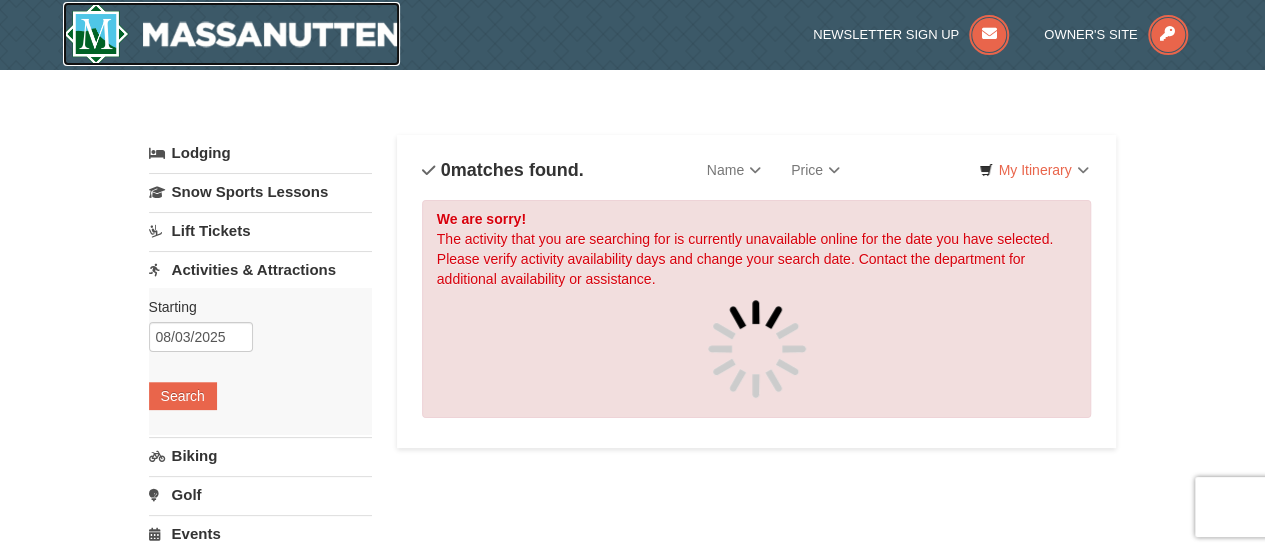 click at bounding box center [232, 34] 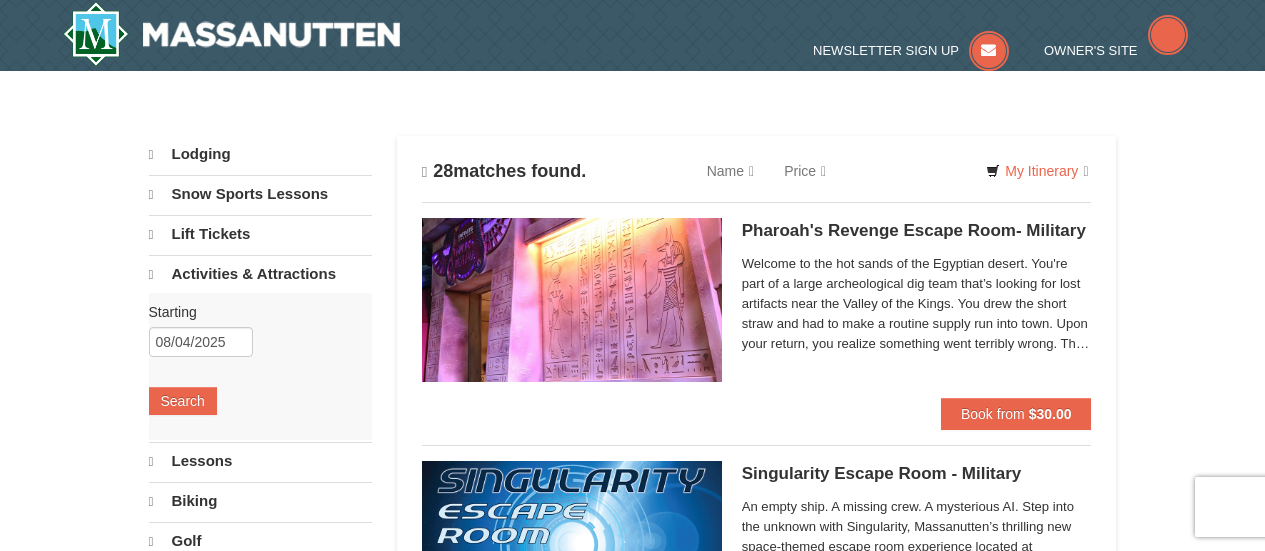 scroll, scrollTop: 88, scrollLeft: 0, axis: vertical 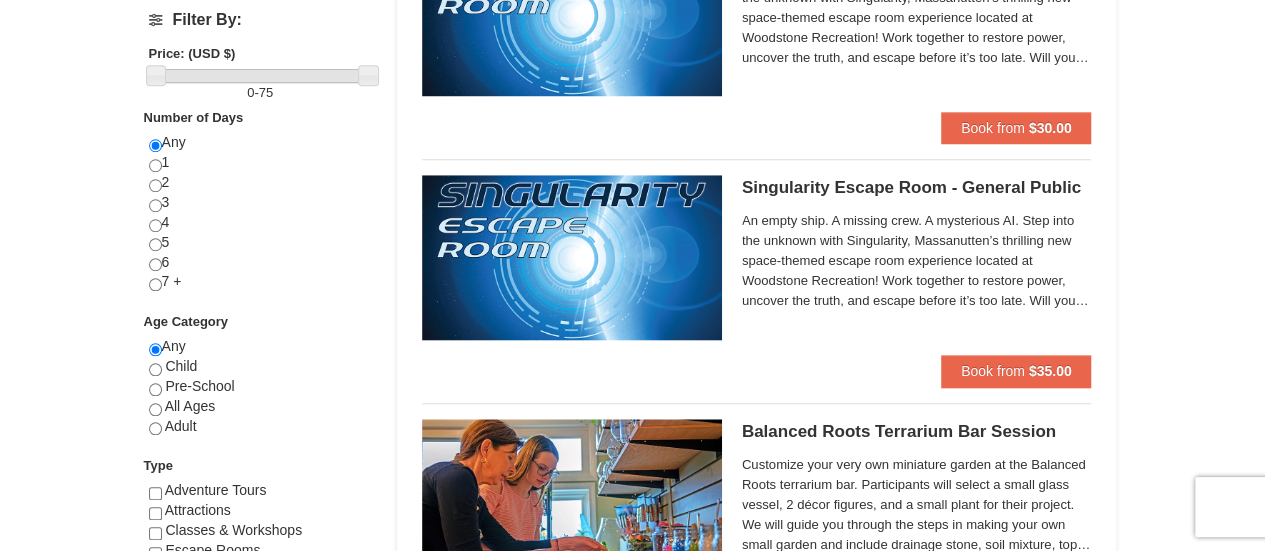 click at bounding box center (572, 257) 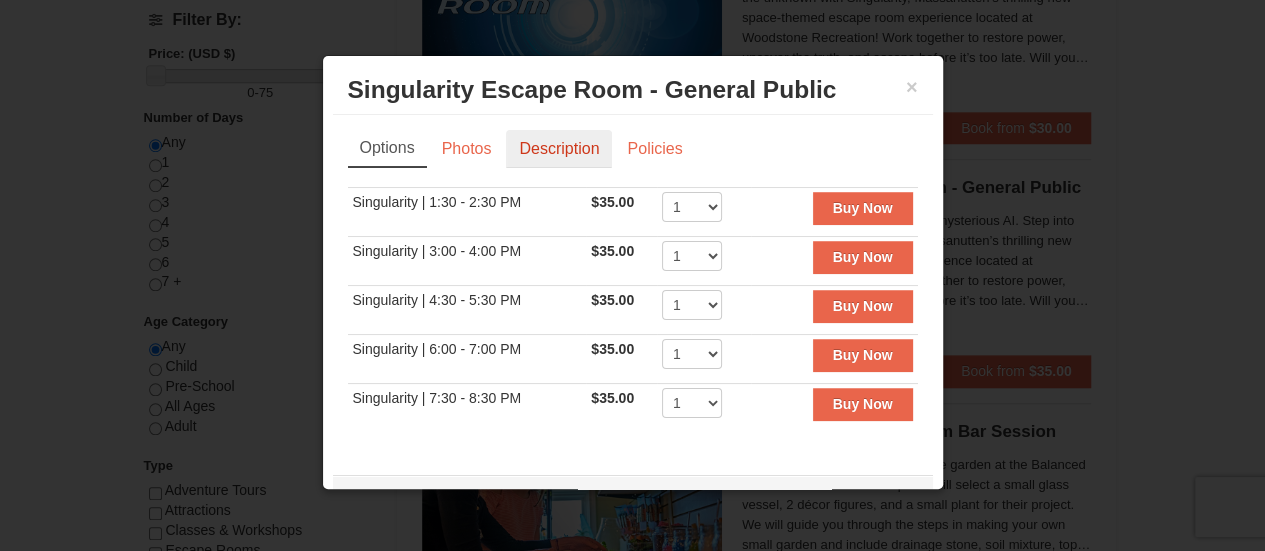 click on "Description" at bounding box center [559, 149] 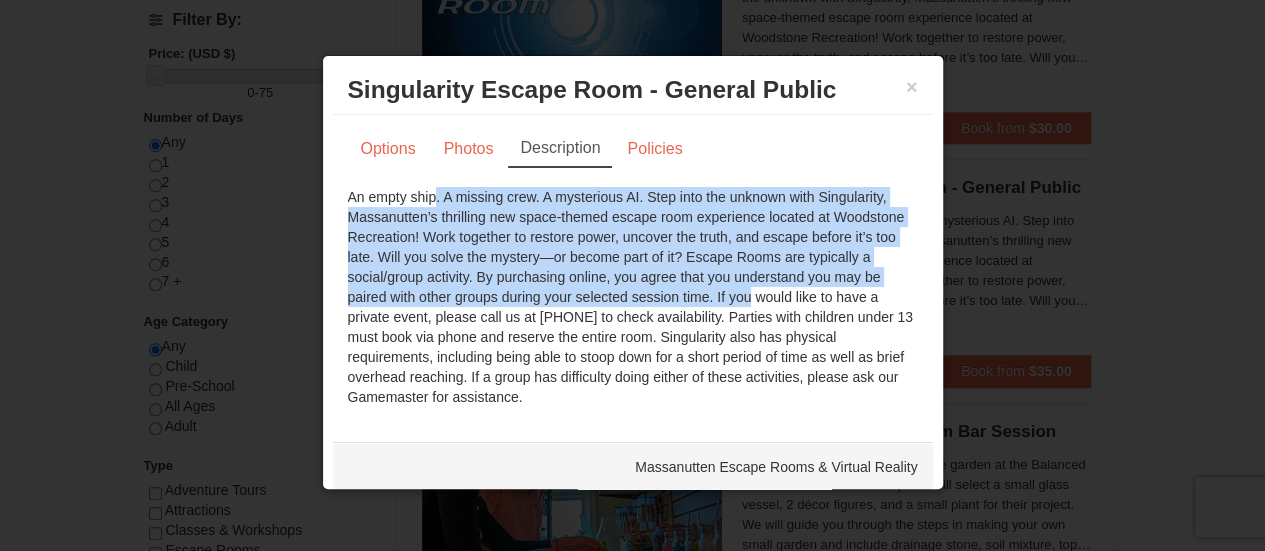 drag, startPoint x: 343, startPoint y: 193, endPoint x: 728, endPoint y: 304, distance: 400.68192 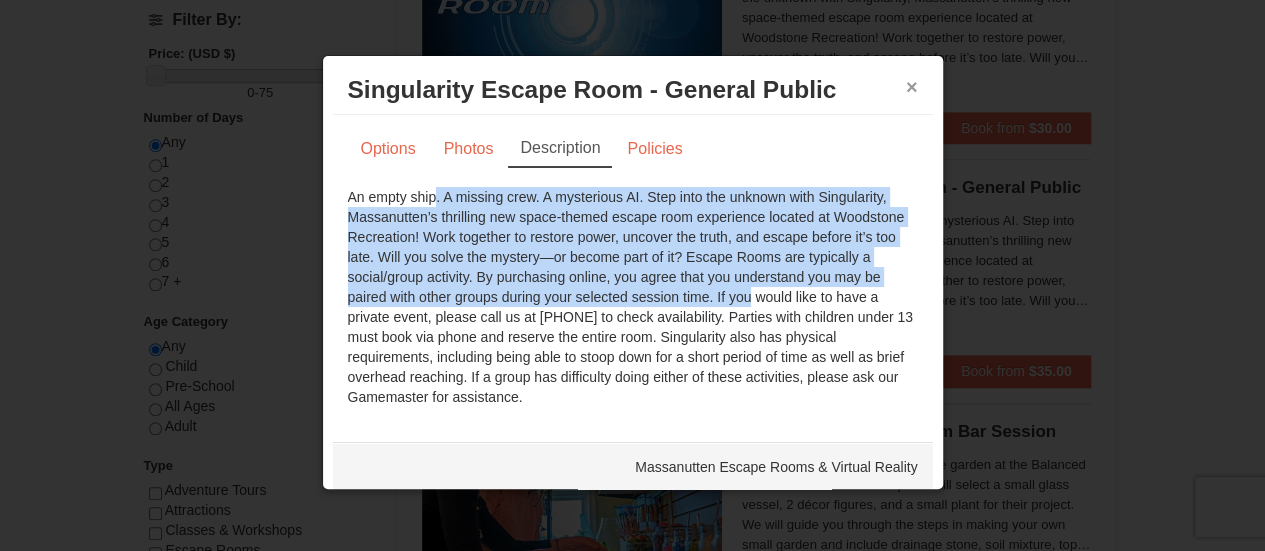 click on "×" at bounding box center [912, 87] 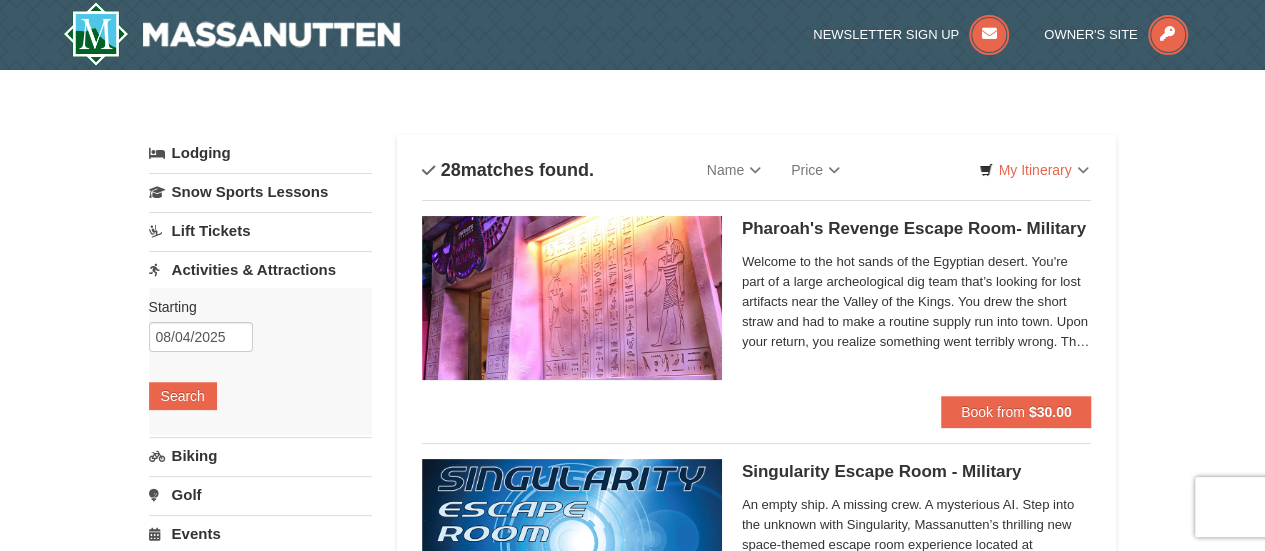 scroll, scrollTop: 12, scrollLeft: 0, axis: vertical 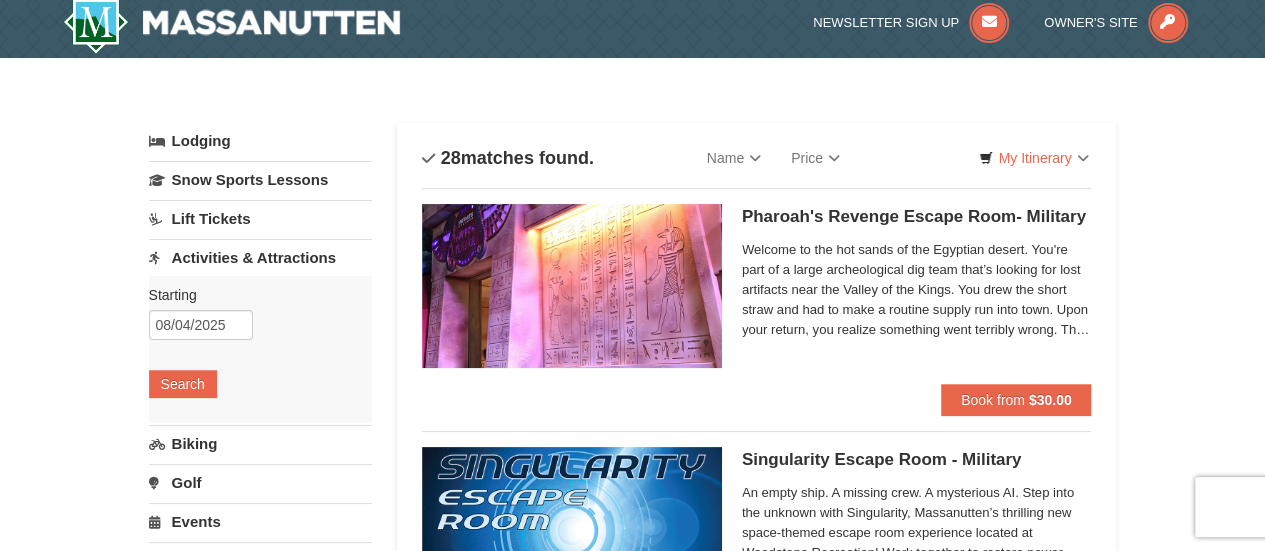 click on "Pharoah's Revenge Escape Room- Military  Massanutten Escape Rooms & Virtual Reality" at bounding box center (917, 217) 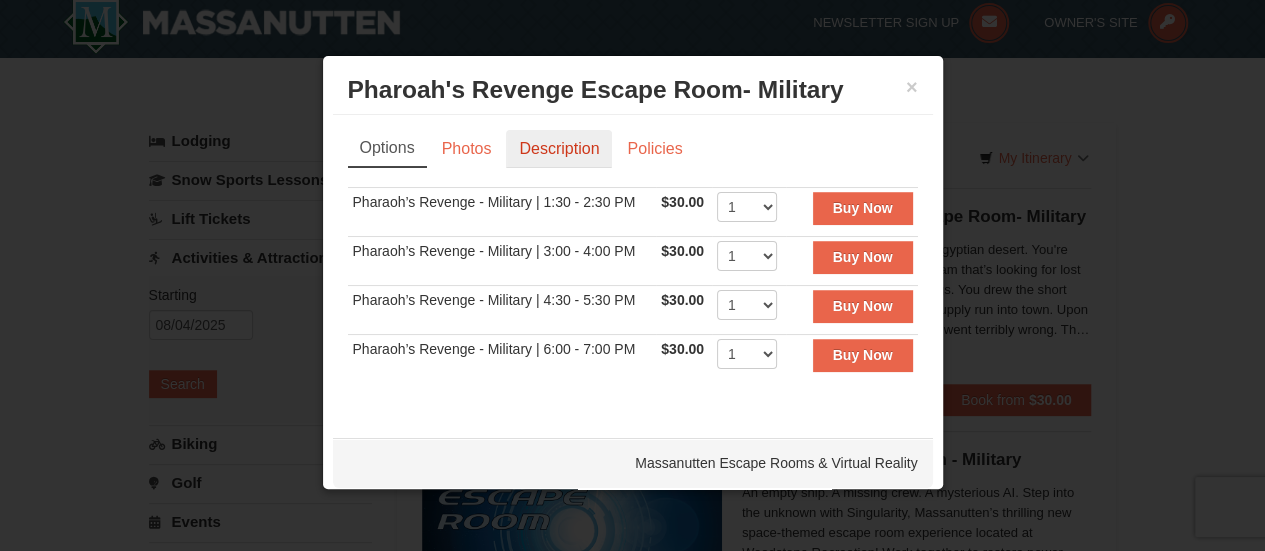 click on "Description" at bounding box center [559, 149] 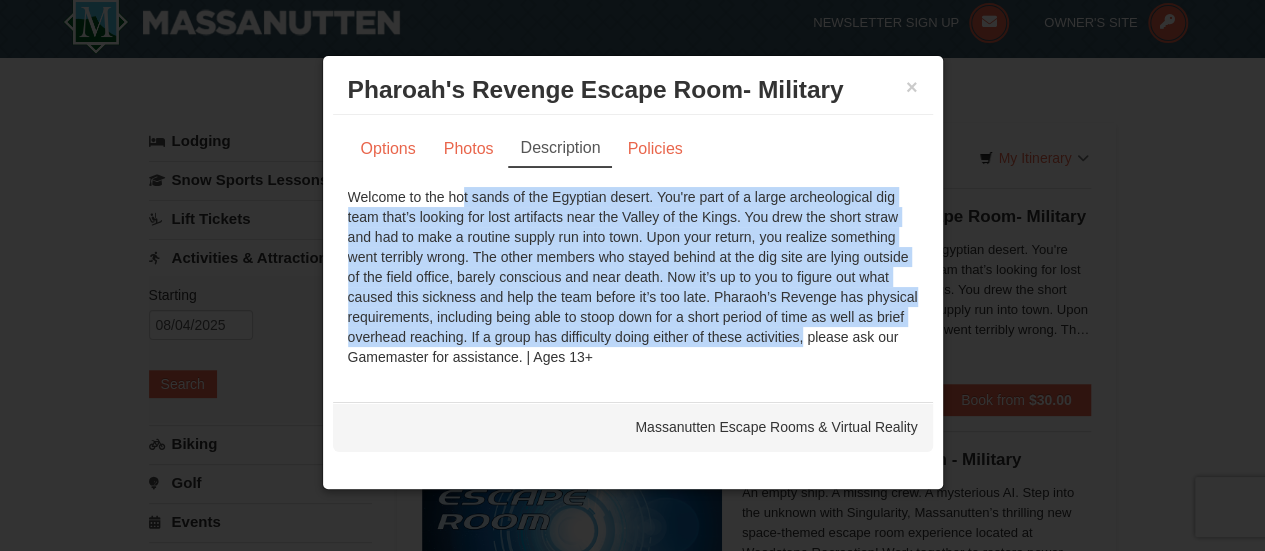 drag, startPoint x: 377, startPoint y: 206, endPoint x: 737, endPoint y: 337, distance: 383.094 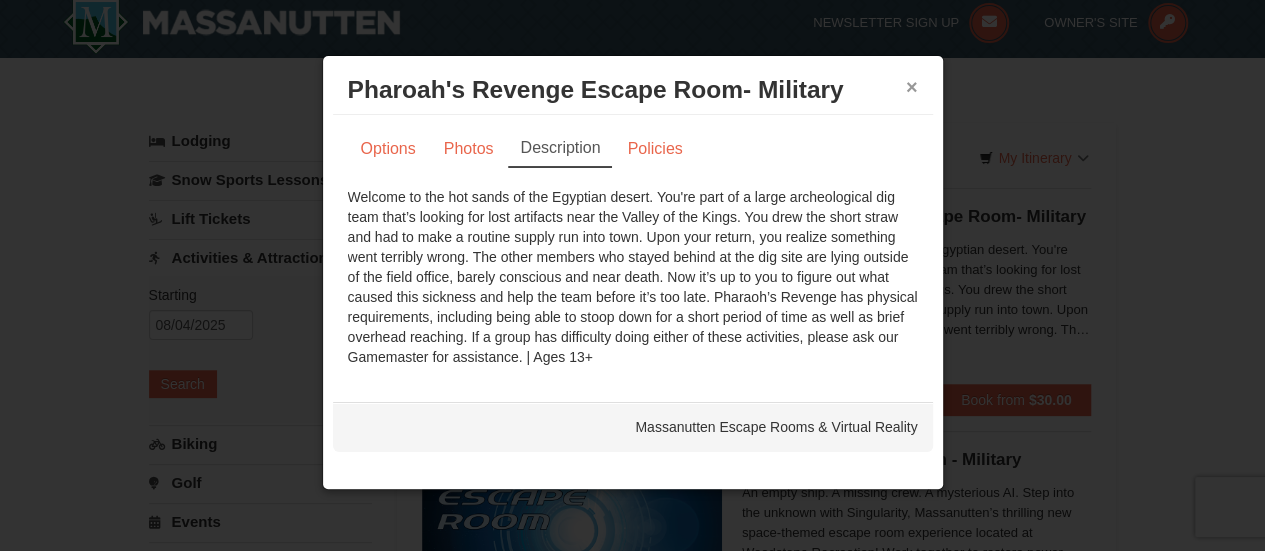 click on "×" at bounding box center (912, 87) 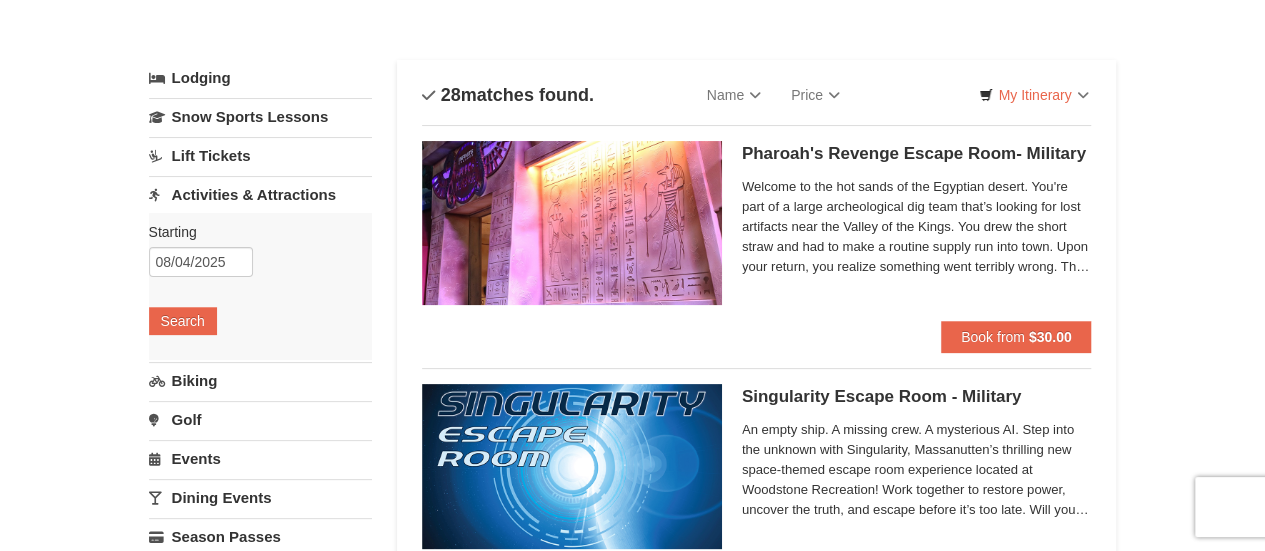 scroll, scrollTop: 74, scrollLeft: 0, axis: vertical 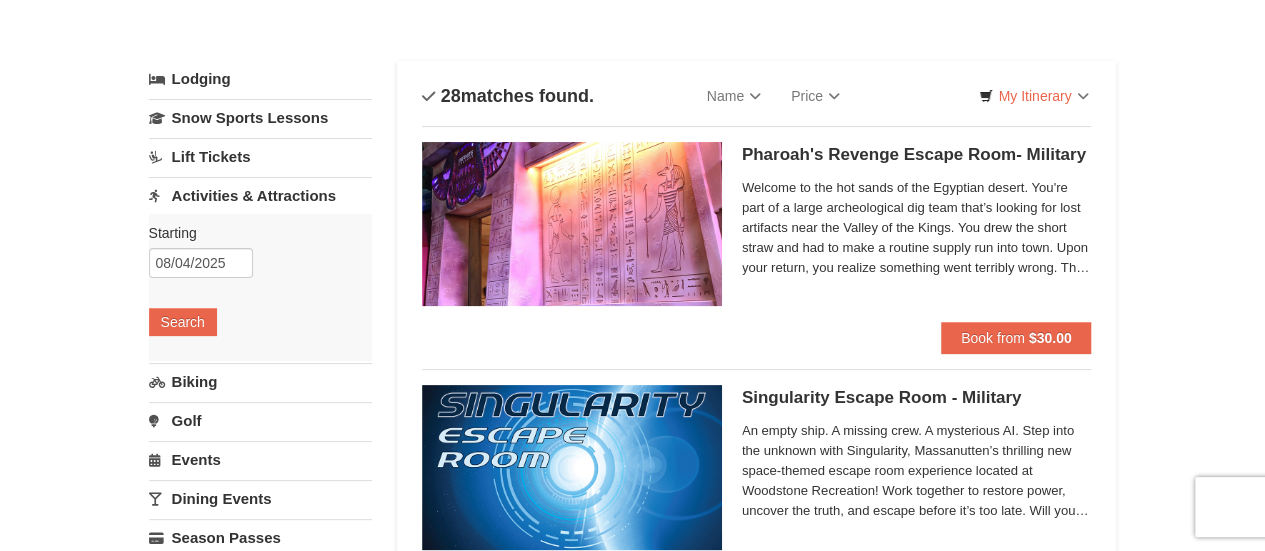 click on "Singularity Escape Room - Military  Massanutten Escape Rooms & Virtual Reality" at bounding box center (917, 398) 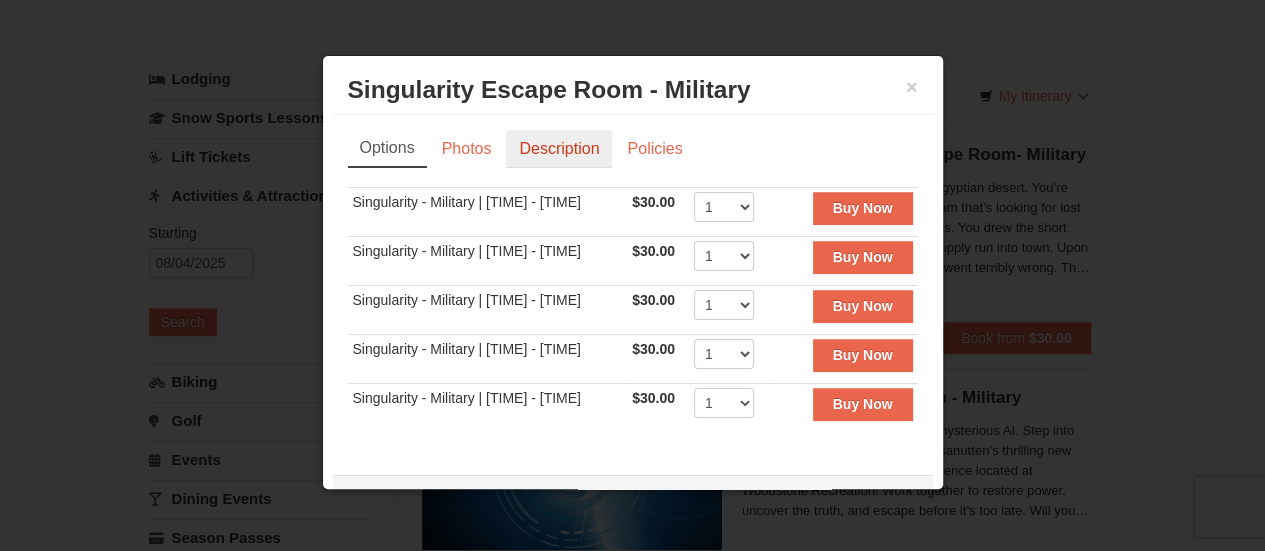 click on "Description" at bounding box center [559, 149] 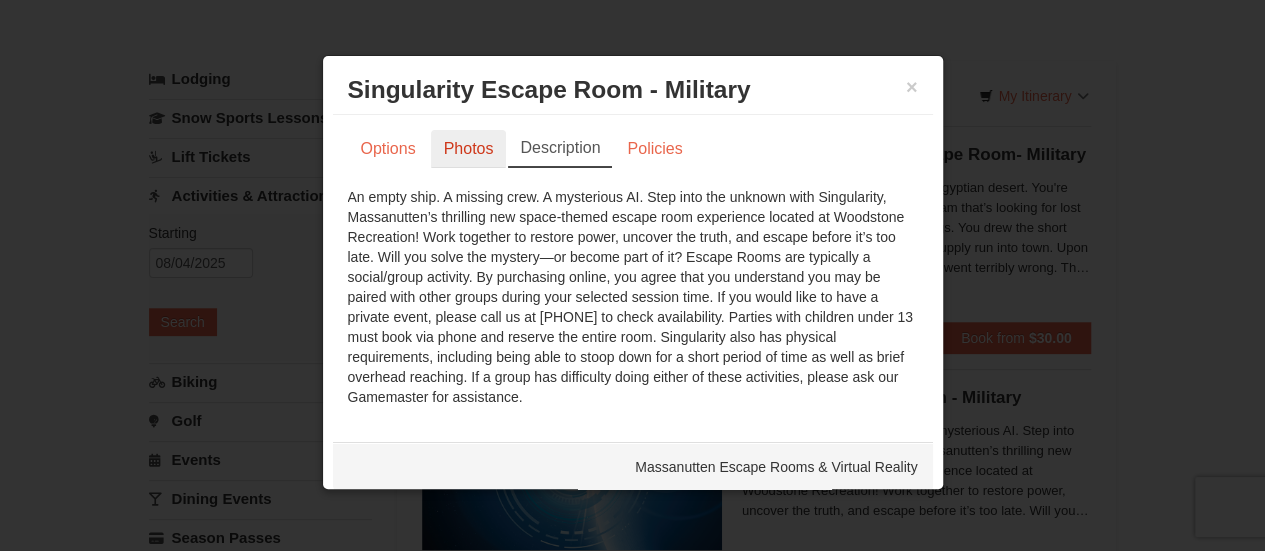 click on "Photos" at bounding box center [469, 149] 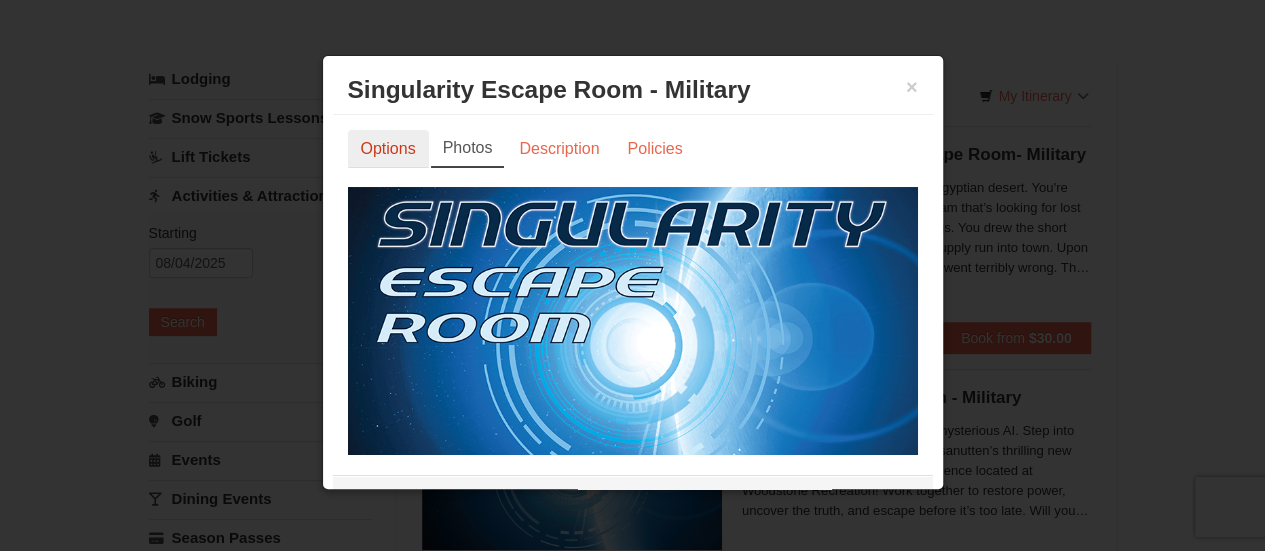 click on "Options" at bounding box center (388, 149) 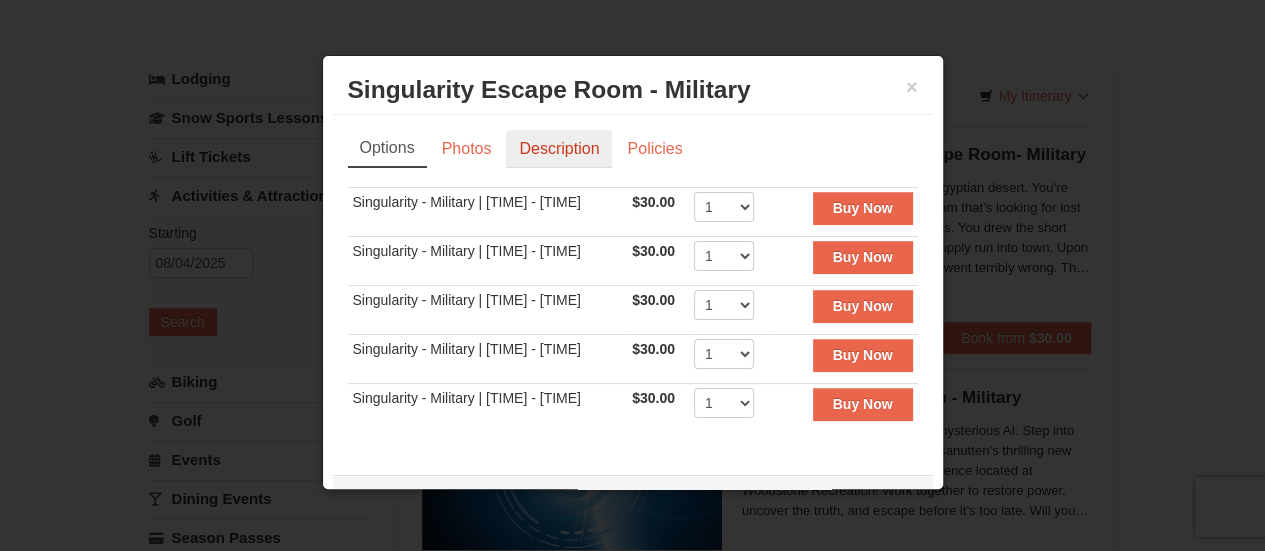 click on "Description" at bounding box center [559, 149] 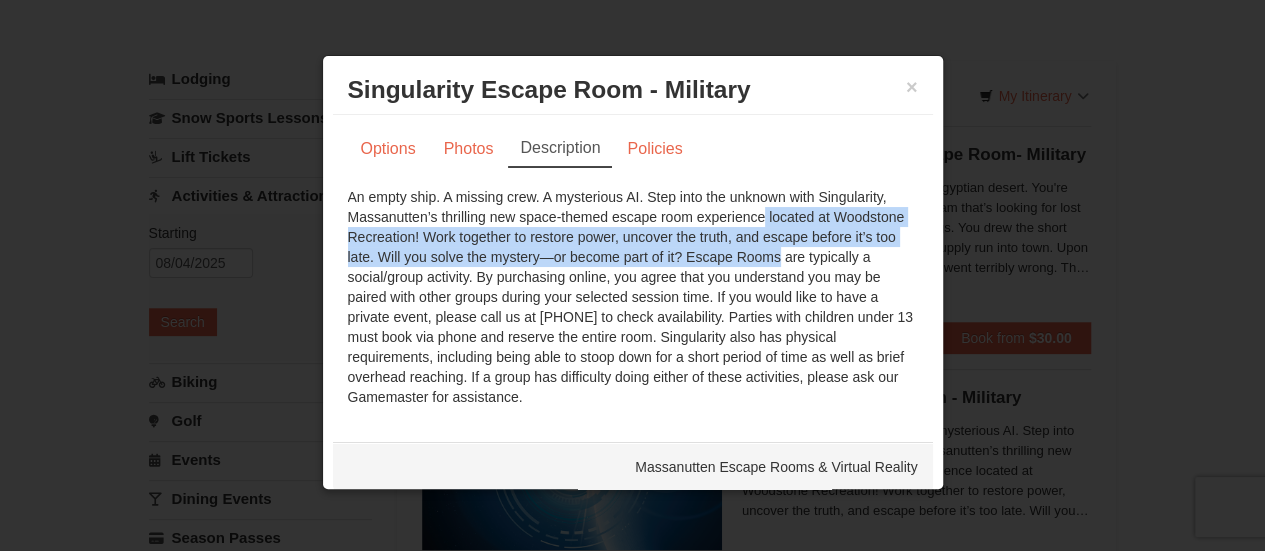 drag, startPoint x: 674, startPoint y: 207, endPoint x: 775, endPoint y: 259, distance: 113.600174 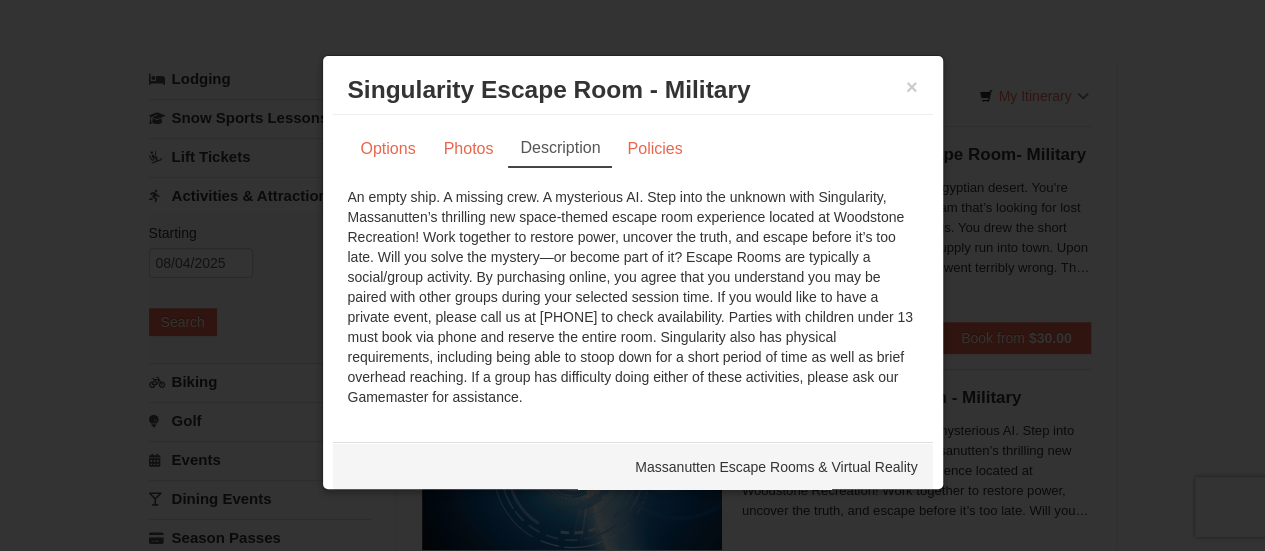 click on "An empty ship. A missing crew. A mysterious AI. Step into the unknown with Singularity, Massanutten’s thrilling new space-themed escape room experience located at Woodstone Recreation! Work together to restore power, uncover the truth, and escape before it’s too late. Will you solve the mystery—or become part of it?
Escape Rooms are typically a social/group activity. By purchasing online, you agree that you understand you may be paired with other groups during your selected session time. If you would like to have a private event, please call us at 540.289.4977 to check availability. Parties with children under 13 must book via phone and reserve the entire room. Singularity also has physical requirements, including being able to stoop down for a short period of time as well as brief overhead reaching. If a group has difficulty doing either of these activities, please ask our Gamemaster for assistance." at bounding box center [633, 297] 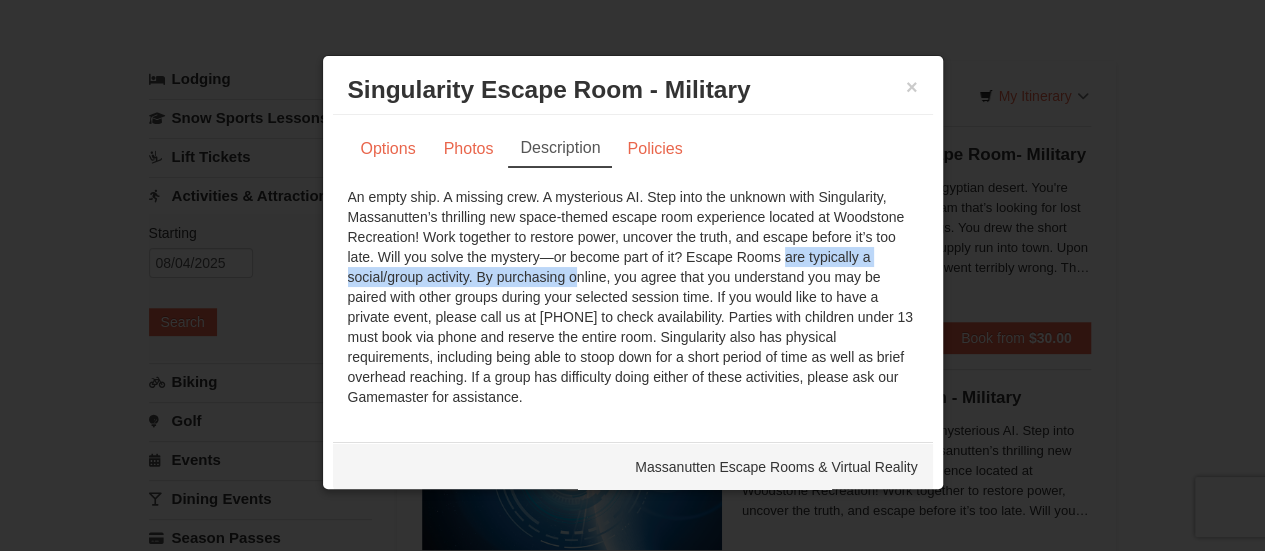 drag, startPoint x: 775, startPoint y: 259, endPoint x: 541, endPoint y: 273, distance: 234.41843 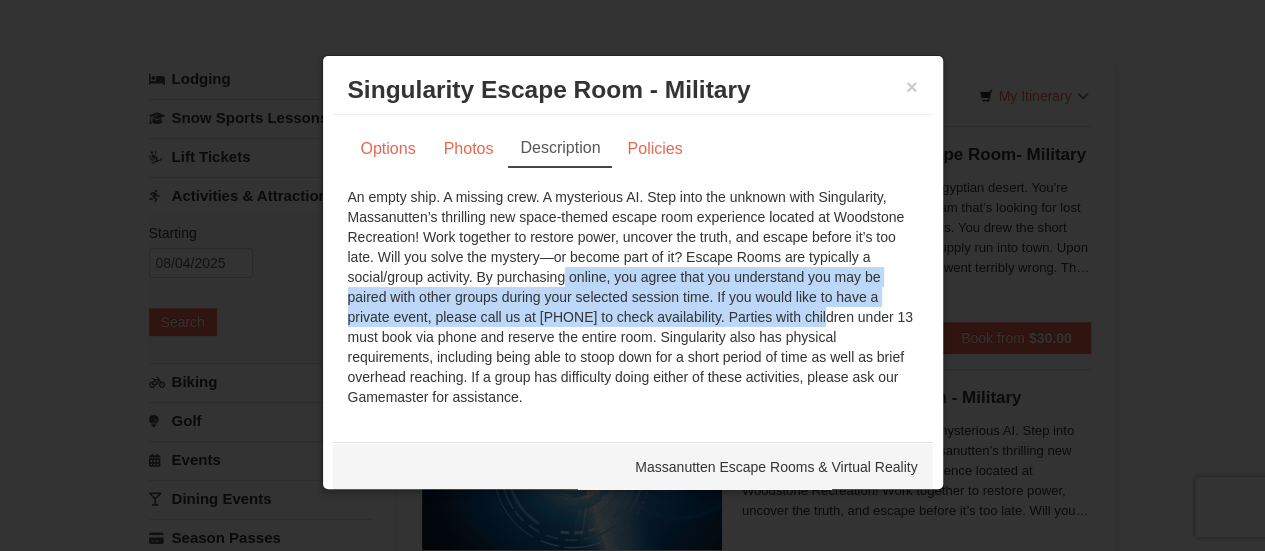 drag, startPoint x: 541, startPoint y: 273, endPoint x: 794, endPoint y: 316, distance: 256.62814 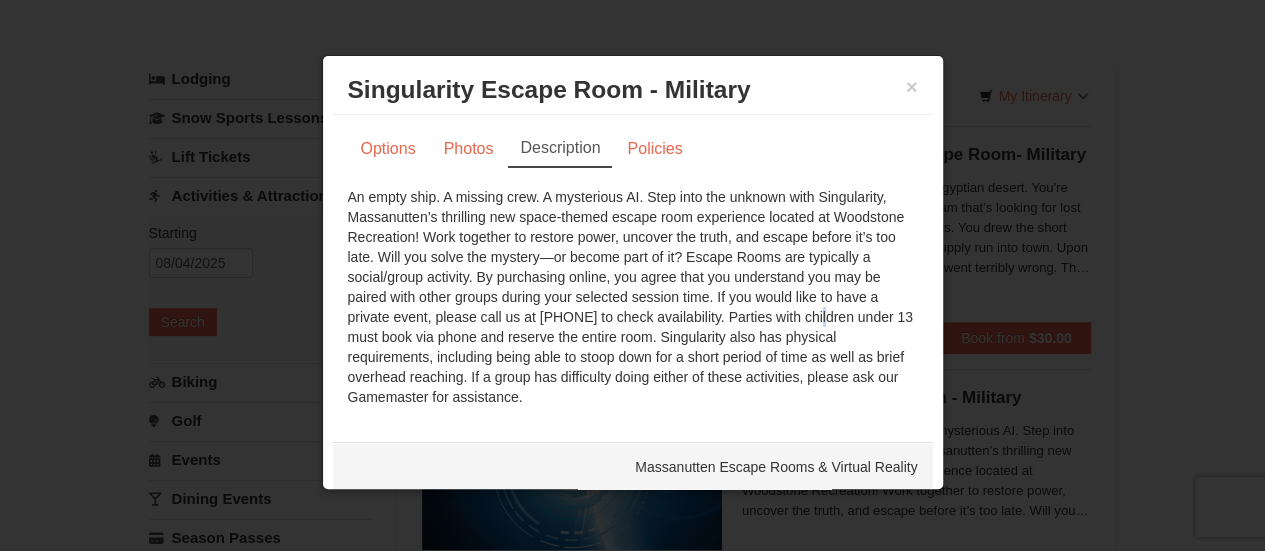 click on "An empty ship. A missing crew. A mysterious AI. Step into the unknown with Singularity, Massanutten’s thrilling new space-themed escape room experience located at Woodstone Recreation! Work together to restore power, uncover the truth, and escape before it’s too late. Will you solve the mystery—or become part of it?
Escape Rooms are typically a social/group activity. By purchasing online, you agree that you understand you may be paired with other groups during your selected session time. If you would like to have a private event, please call us at 540.289.4977 to check availability. Parties with children under 13 must book via phone and reserve the entire room. Singularity also has physical requirements, including being able to stoop down for a short period of time as well as brief overhead reaching. If a group has difficulty doing either of these activities, please ask our Gamemaster for assistance." at bounding box center [633, 297] 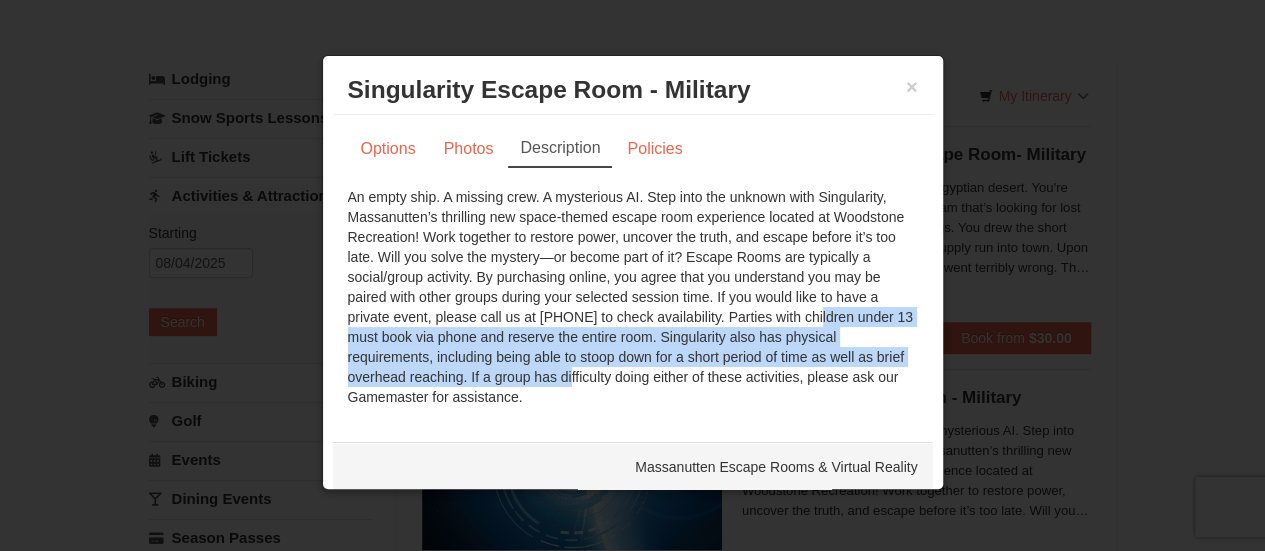 drag, startPoint x: 796, startPoint y: 322, endPoint x: 540, endPoint y: 375, distance: 261.42877 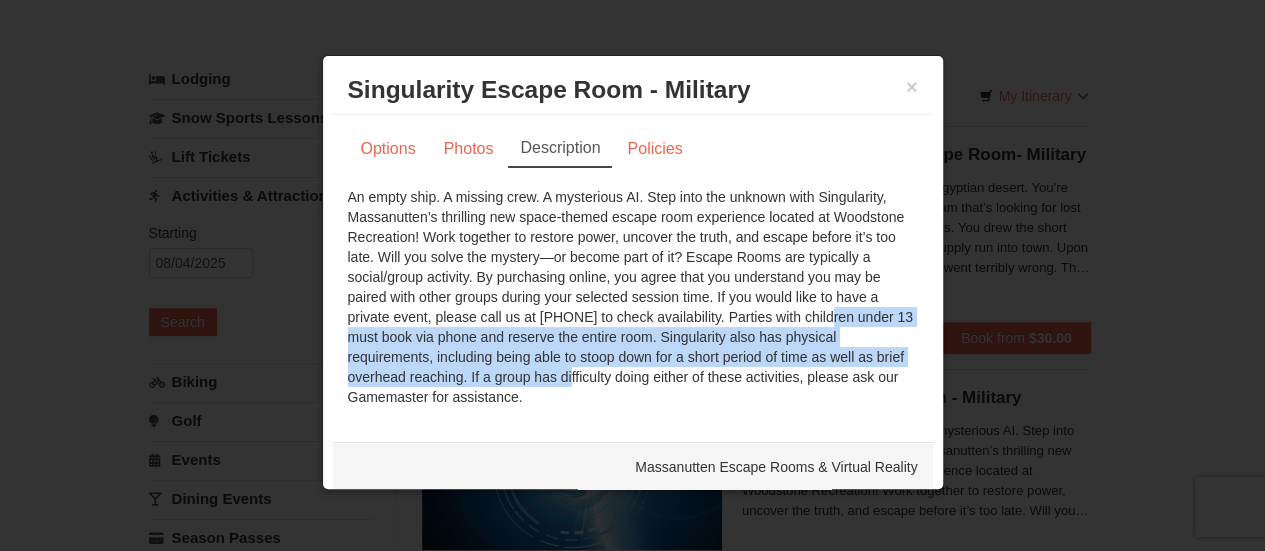 drag, startPoint x: 540, startPoint y: 375, endPoint x: 811, endPoint y: 315, distance: 277.5626 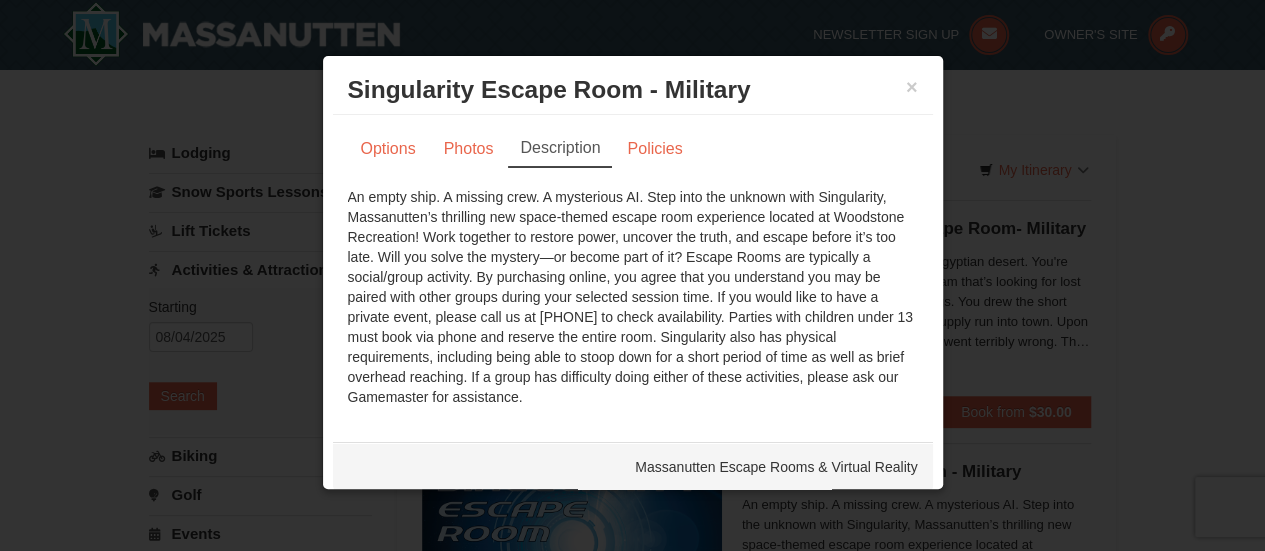 click on "An empty ship. A missing crew. A mysterious AI. Step into the unknown with Singularity, Massanutten’s thrilling new space-themed escape room experience located at Woodstone Recreation! Work together to restore power, uncover the truth, and escape before it’s too late. Will you solve the mystery—or become part of it?
Escape Rooms are typically a social/group activity. By purchasing online, you agree that you understand you may be paired with other groups during your selected session time. If you would like to have a private event, please call us at 540.289.4977 to check availability. Parties with children under 13 must book via phone and reserve the entire room. Singularity also has physical requirements, including being able to stoop down for a short period of time as well as brief overhead reaching. If a group has difficulty doing either of these activities, please ask our Gamemaster for assistance." at bounding box center [633, 297] 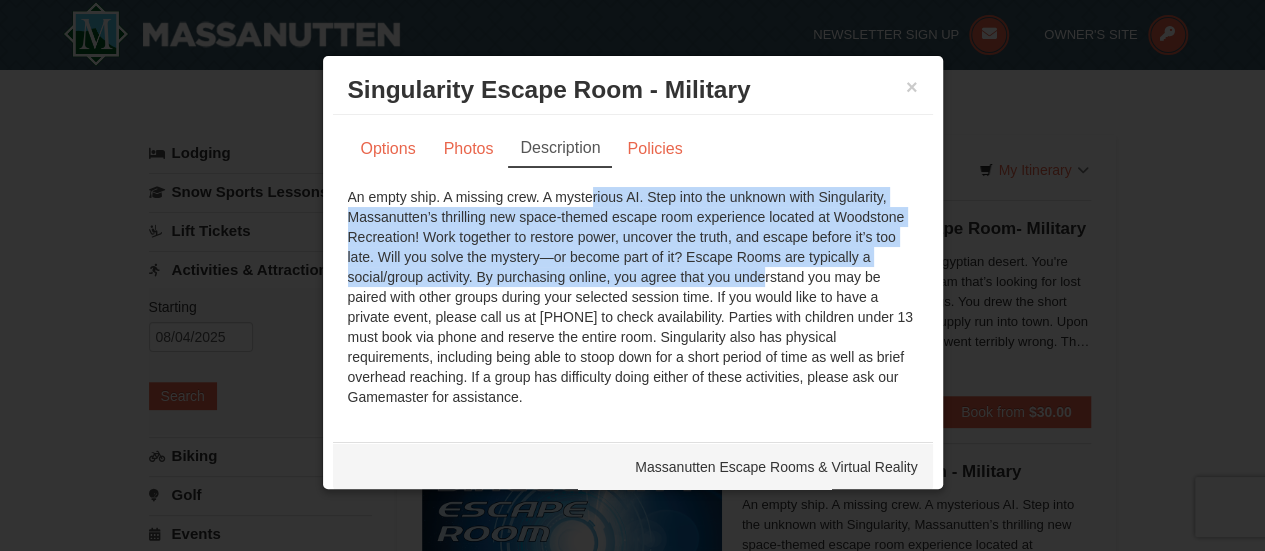 drag, startPoint x: 518, startPoint y: 194, endPoint x: 740, endPoint y: 285, distance: 239.92708 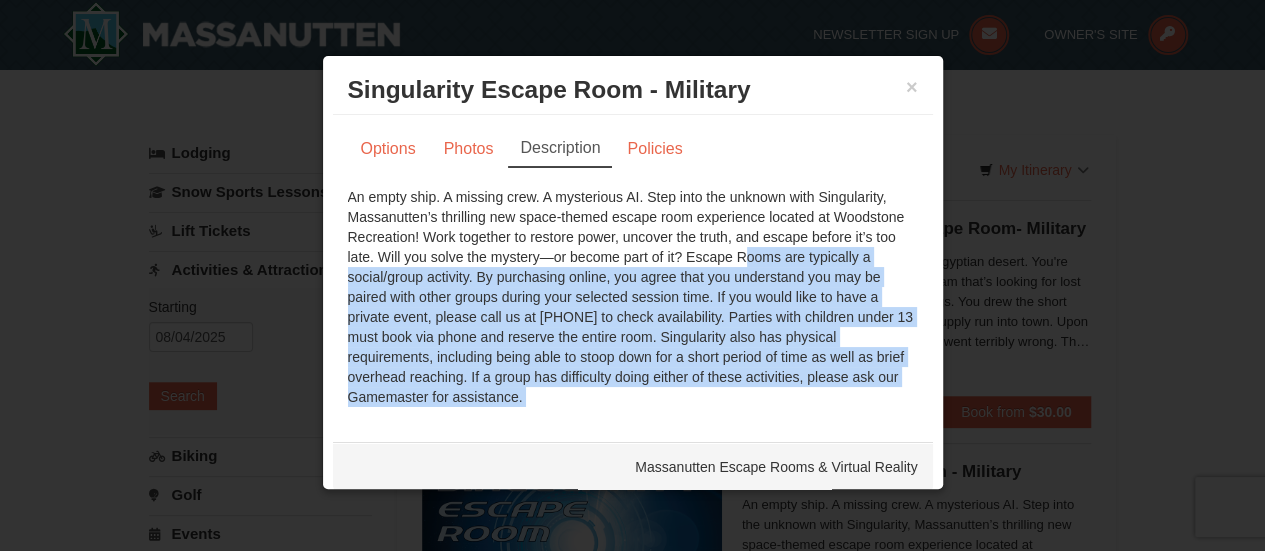 drag, startPoint x: 756, startPoint y: 249, endPoint x: 756, endPoint y: 387, distance: 138 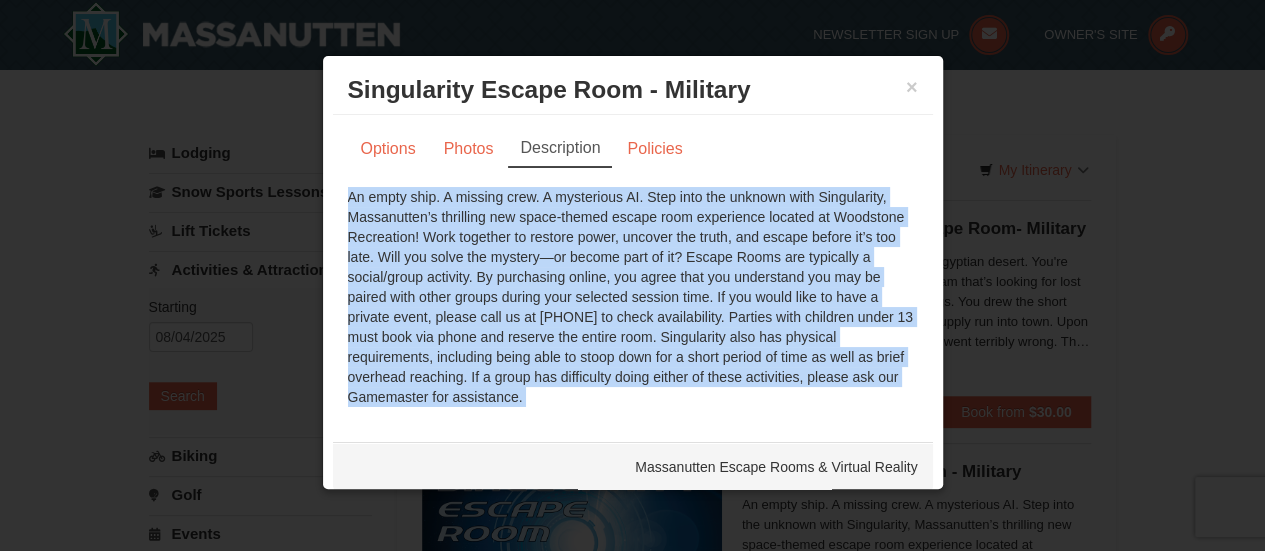 drag, startPoint x: 756, startPoint y: 387, endPoint x: 769, endPoint y: 117, distance: 270.31277 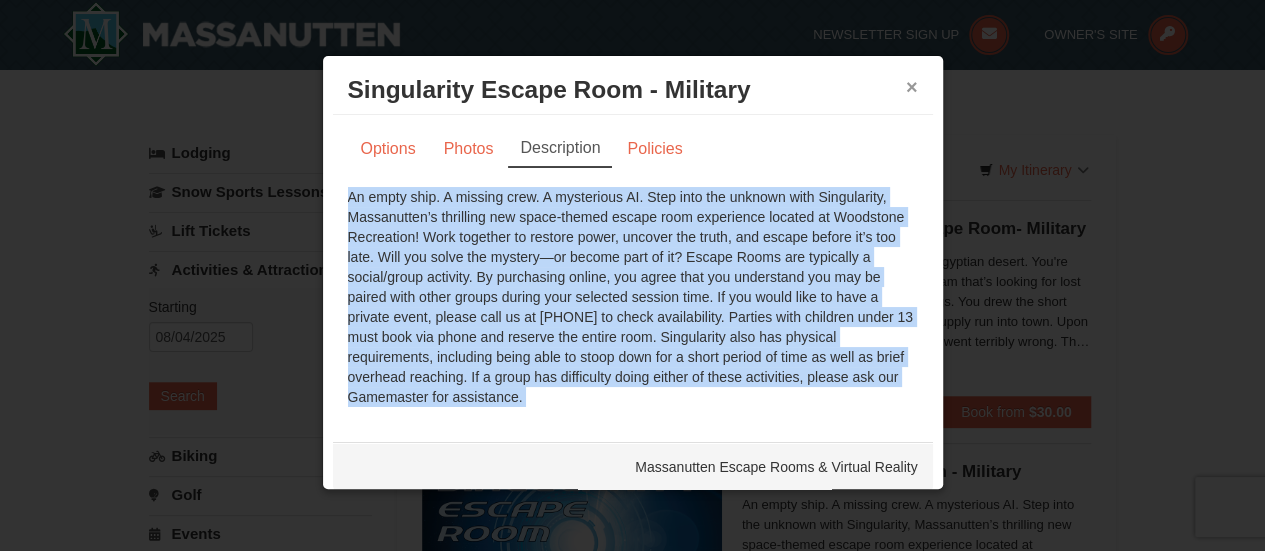 click on "×" at bounding box center [912, 87] 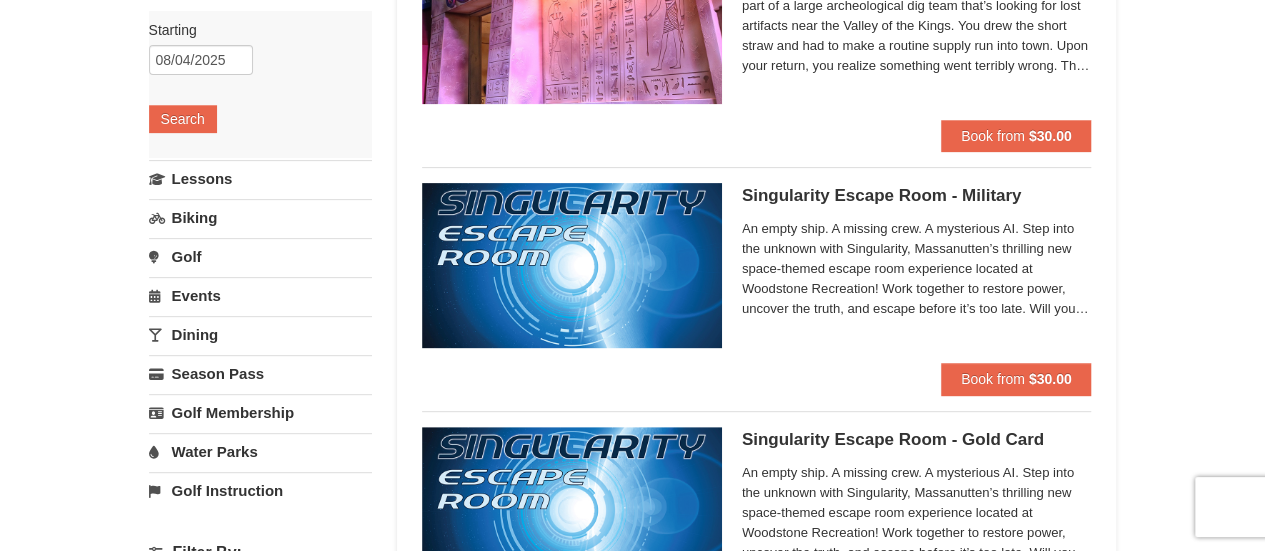 scroll, scrollTop: 281, scrollLeft: 0, axis: vertical 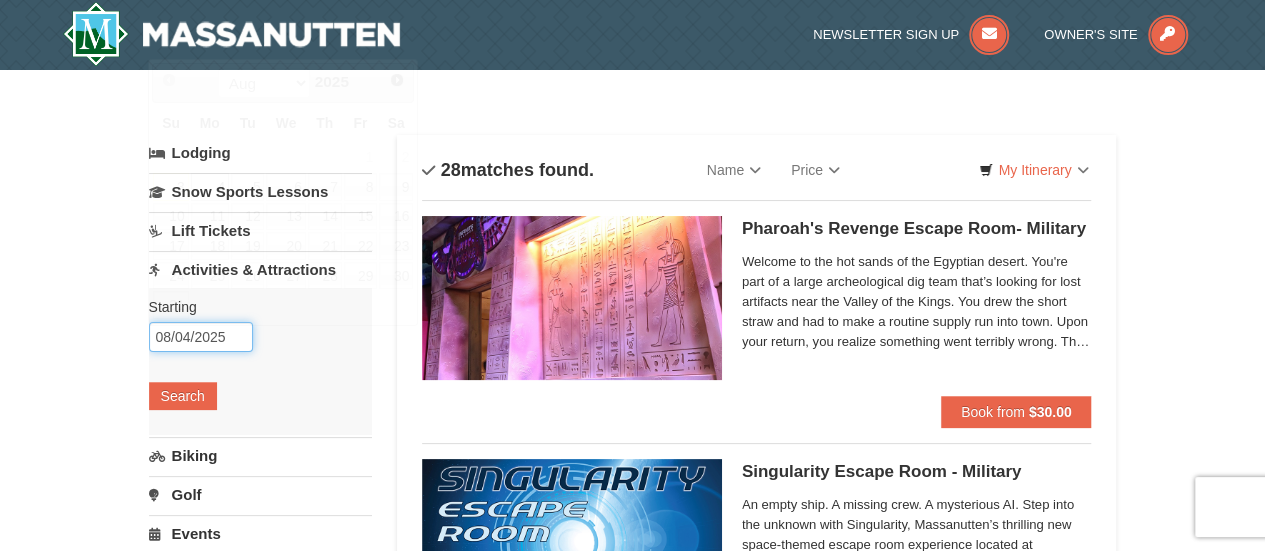 click on "08/04/2025" at bounding box center (201, 337) 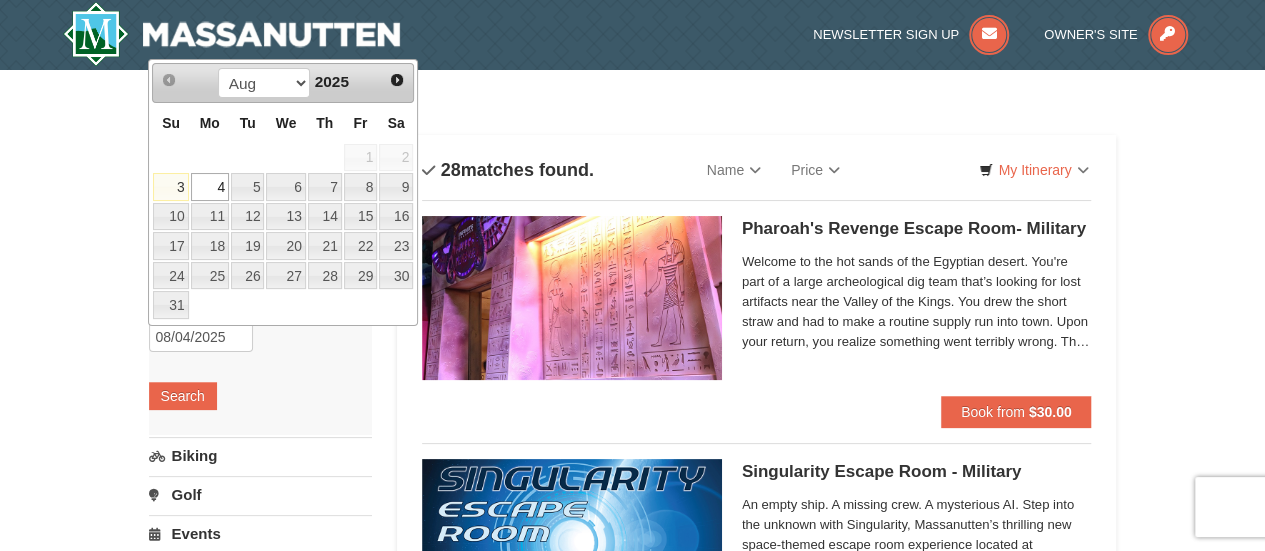 click on "3" at bounding box center [170, 187] 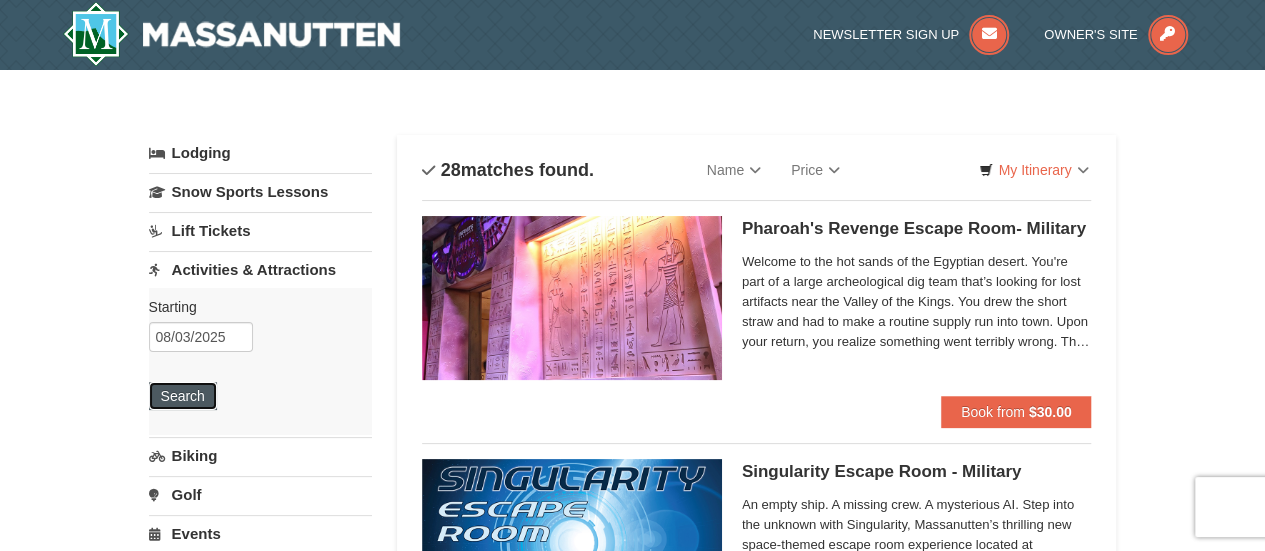click on "Search" at bounding box center (183, 396) 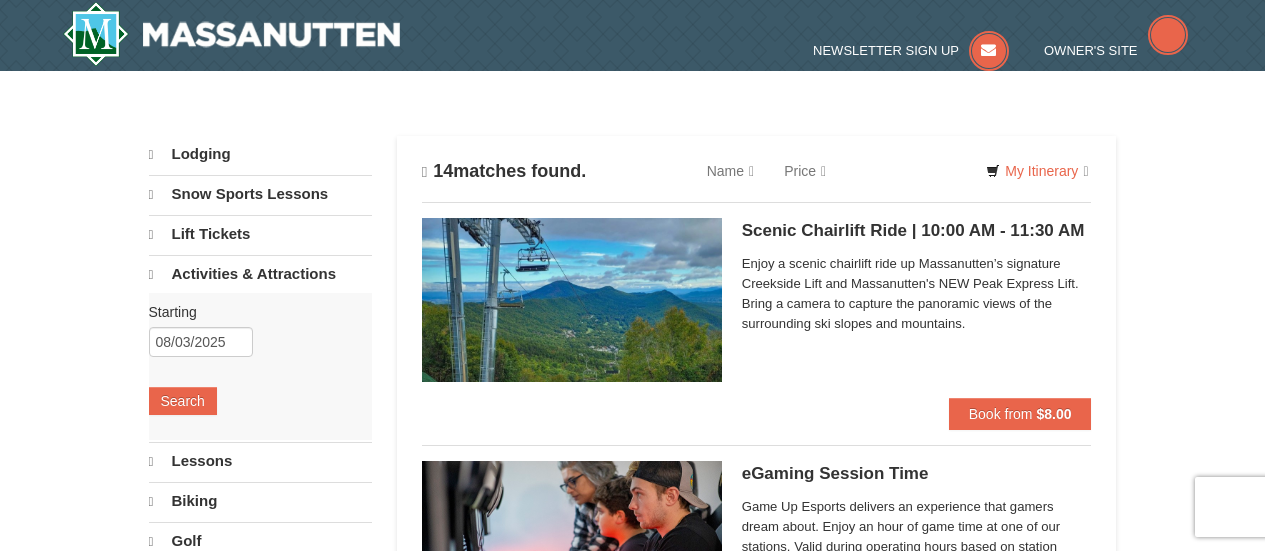 scroll, scrollTop: 0, scrollLeft: 0, axis: both 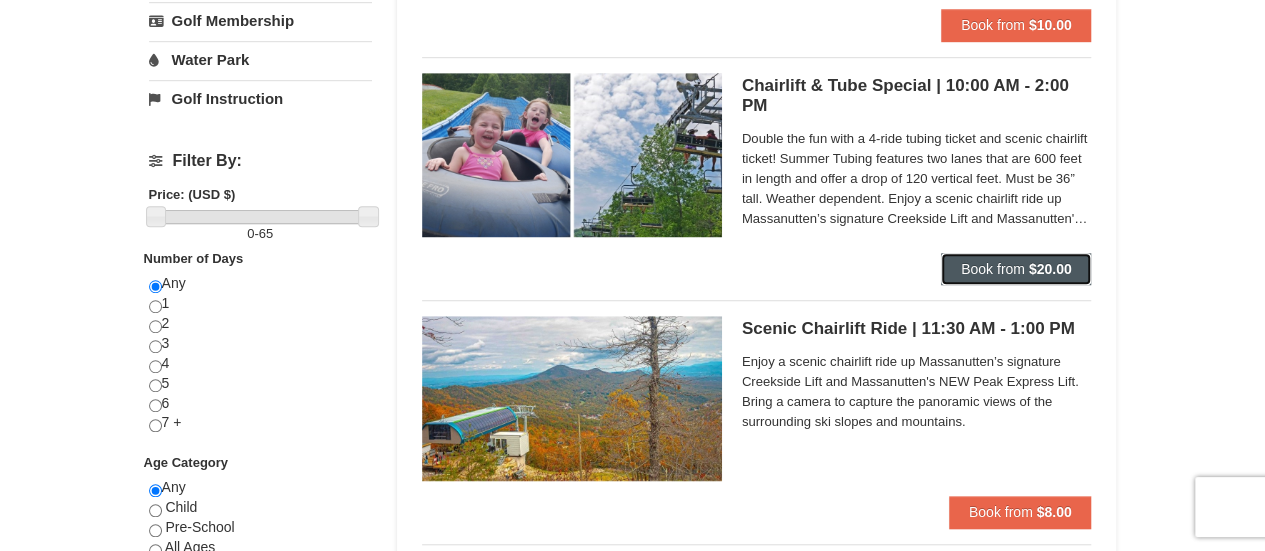 click on "Book from   $20.00" at bounding box center (1016, 269) 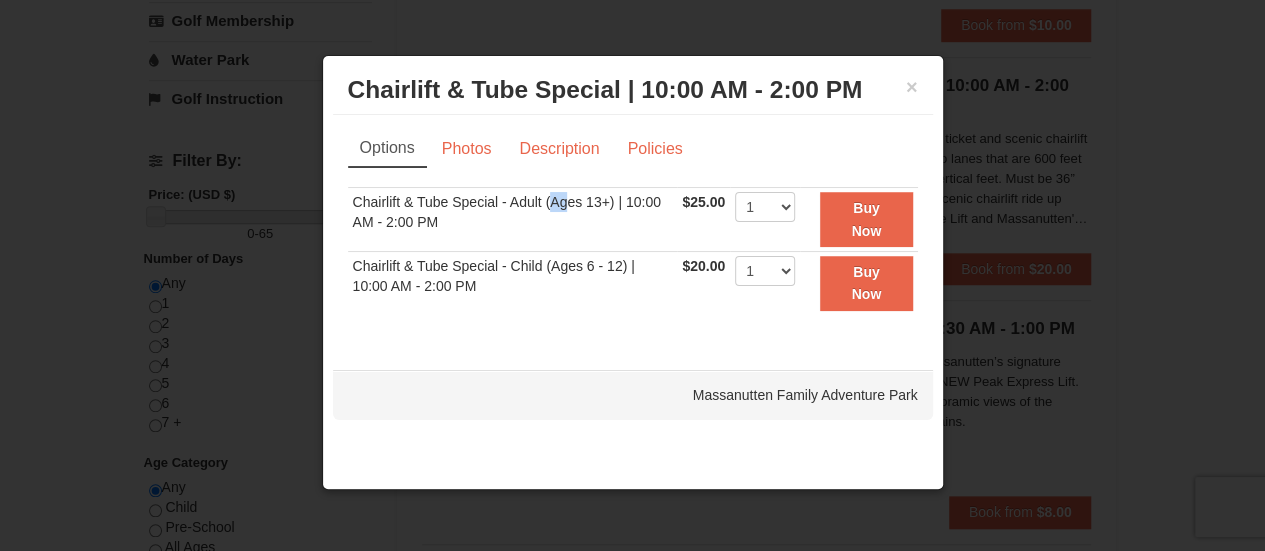 drag, startPoint x: 552, startPoint y: 206, endPoint x: 569, endPoint y: 206, distance: 17 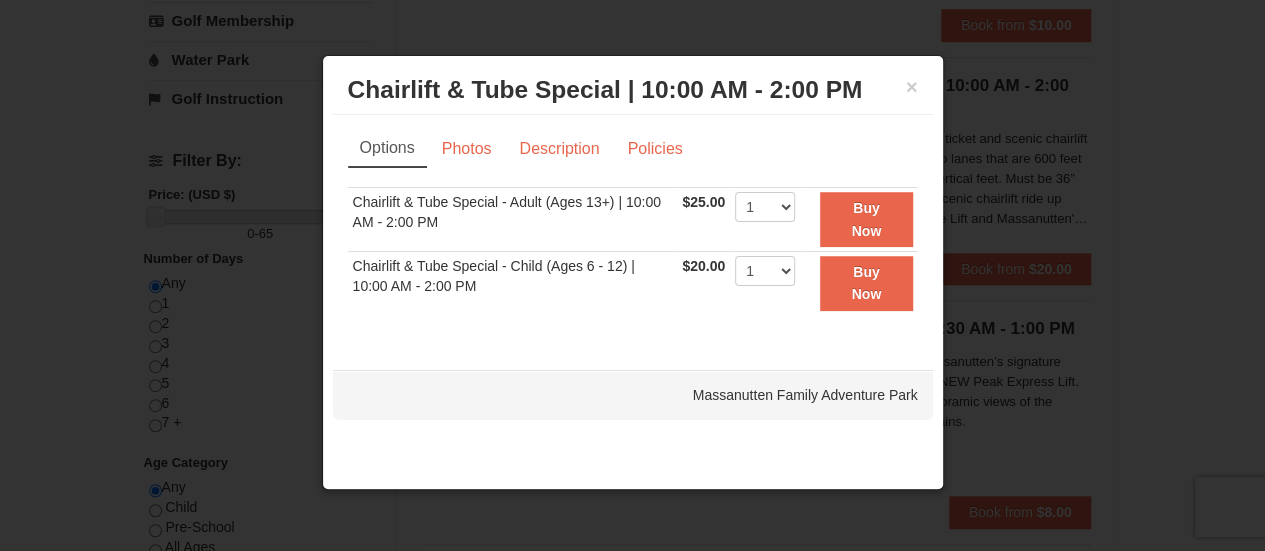 click on "Chairlift & Tube Special | 10:00 AM - 2:00 PM  Massanutten Family Adventure Park" at bounding box center [633, 90] 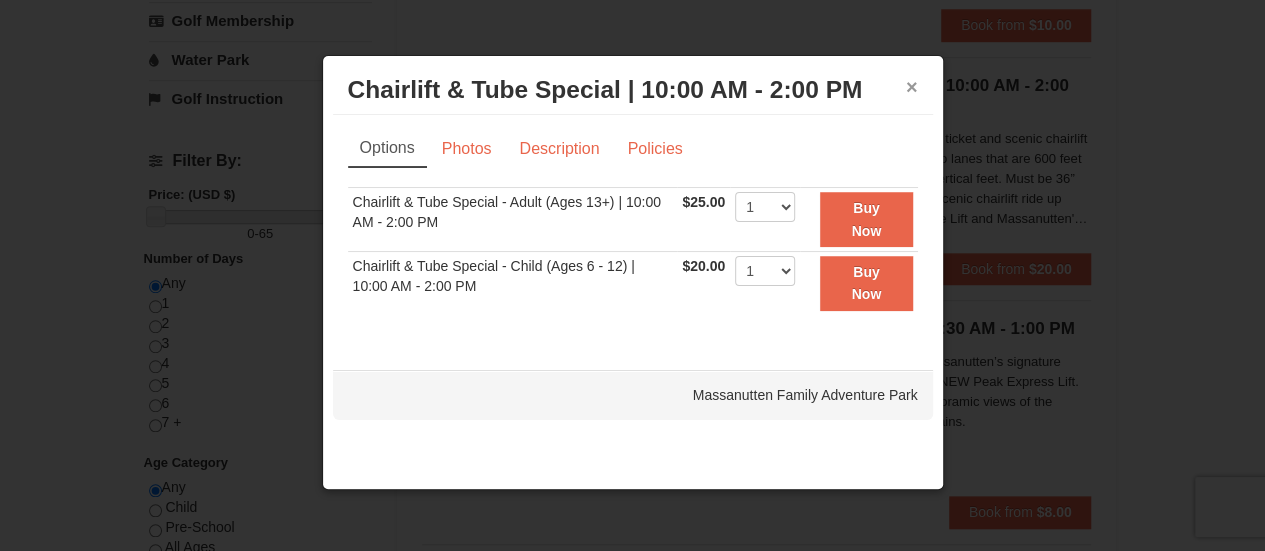 click on "×" at bounding box center [912, 87] 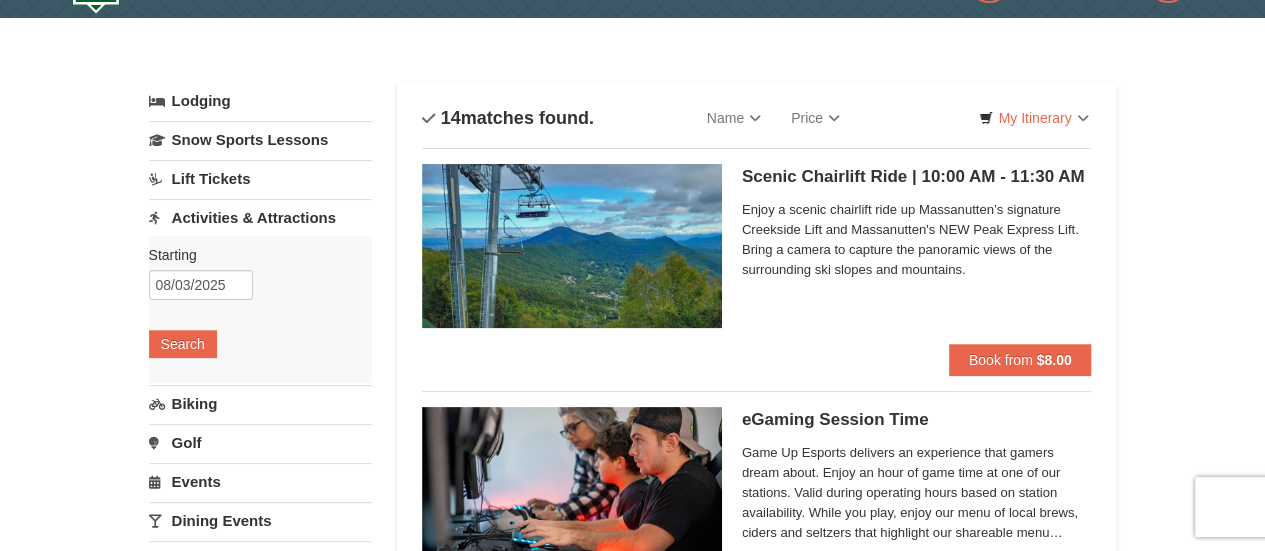 scroll, scrollTop: 45, scrollLeft: 0, axis: vertical 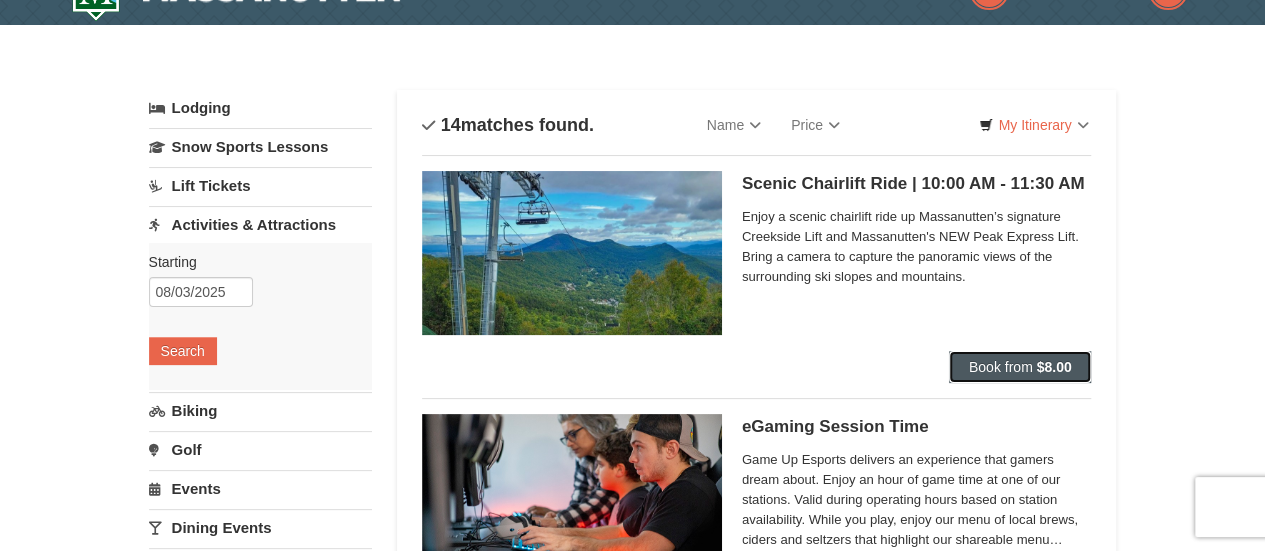 click on "Book from" at bounding box center (1001, 367) 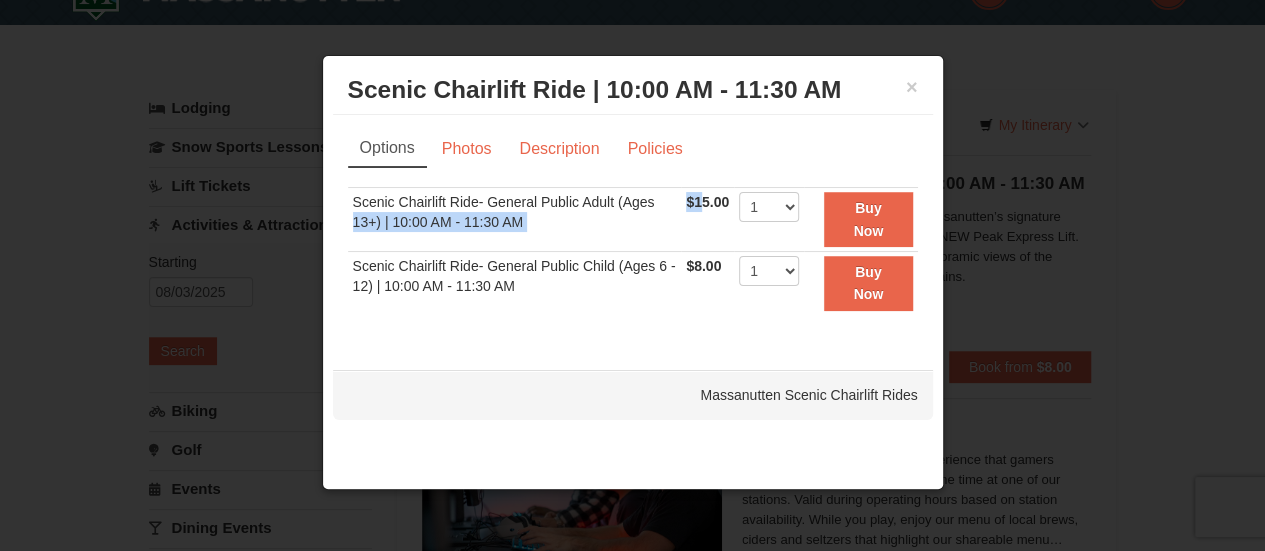 drag, startPoint x: 670, startPoint y: 207, endPoint x: 702, endPoint y: 201, distance: 32.55764 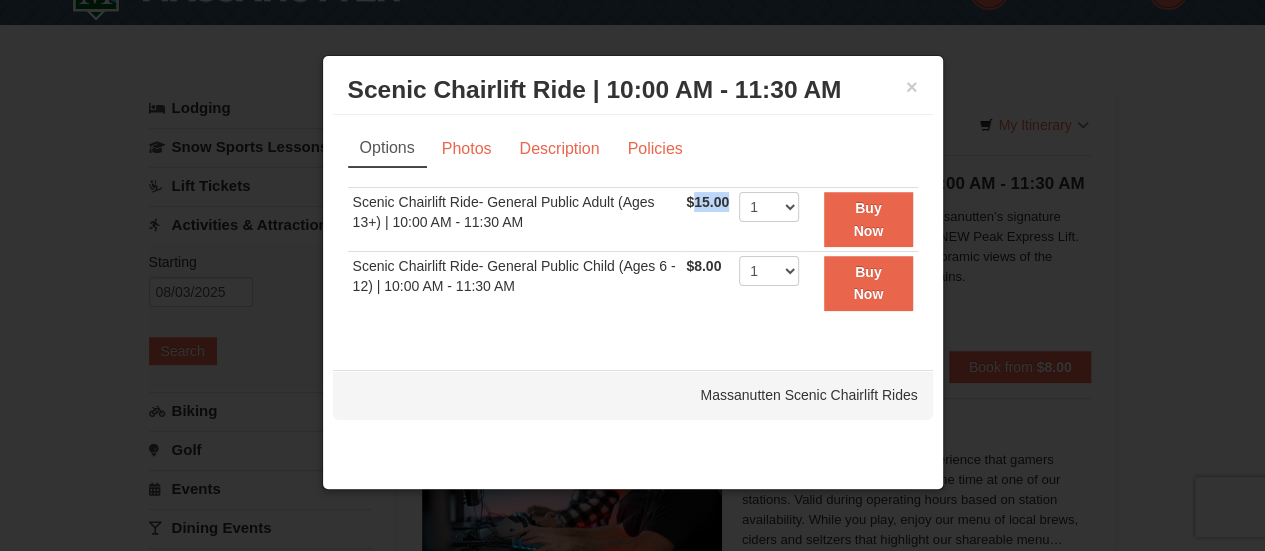 drag, startPoint x: 702, startPoint y: 201, endPoint x: 723, endPoint y: 211, distance: 23.259407 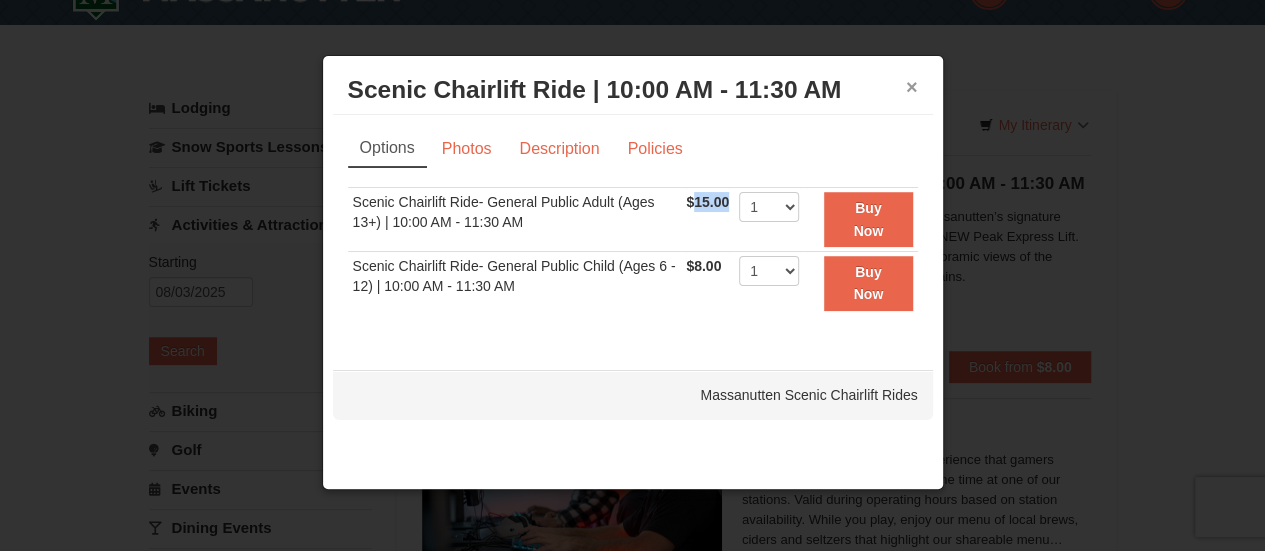 click on "×" at bounding box center (912, 87) 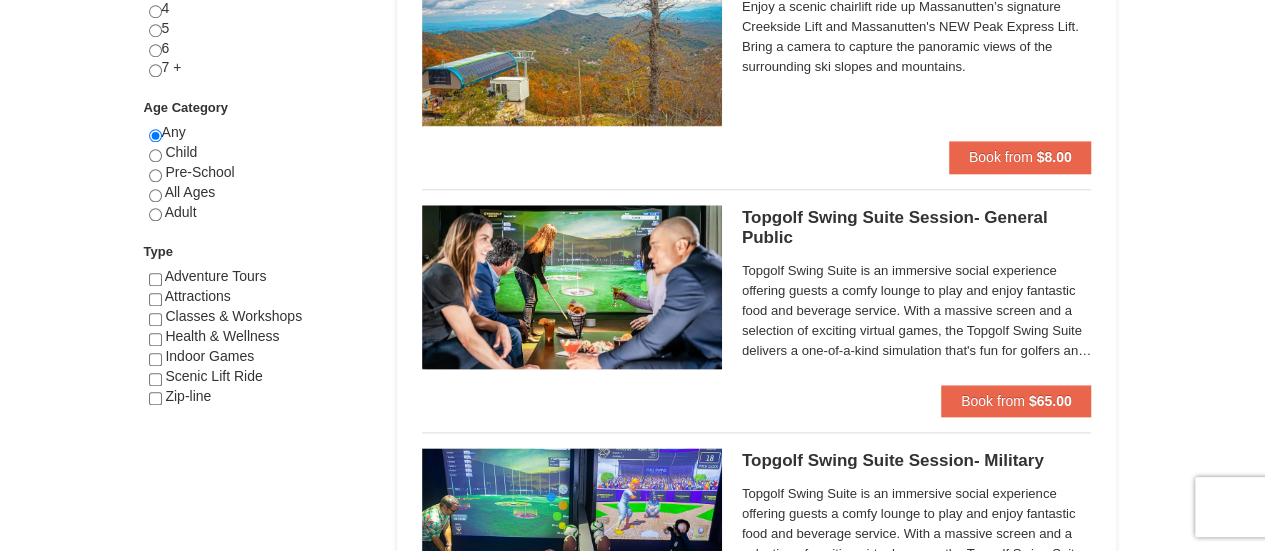 scroll, scrollTop: 827, scrollLeft: 0, axis: vertical 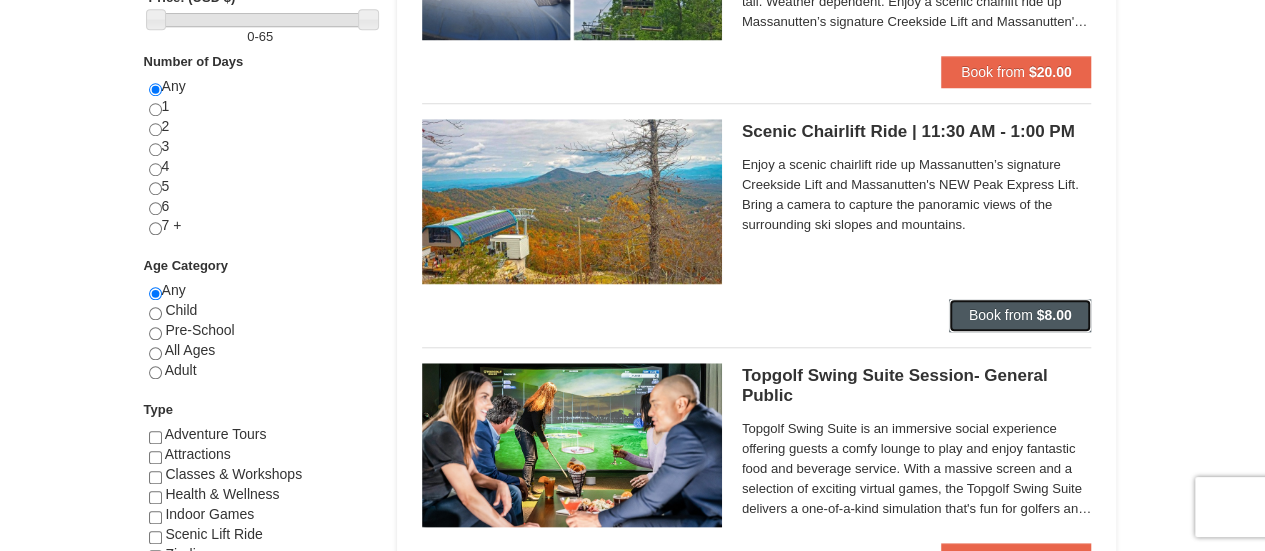 click on "Book from" at bounding box center [1001, 315] 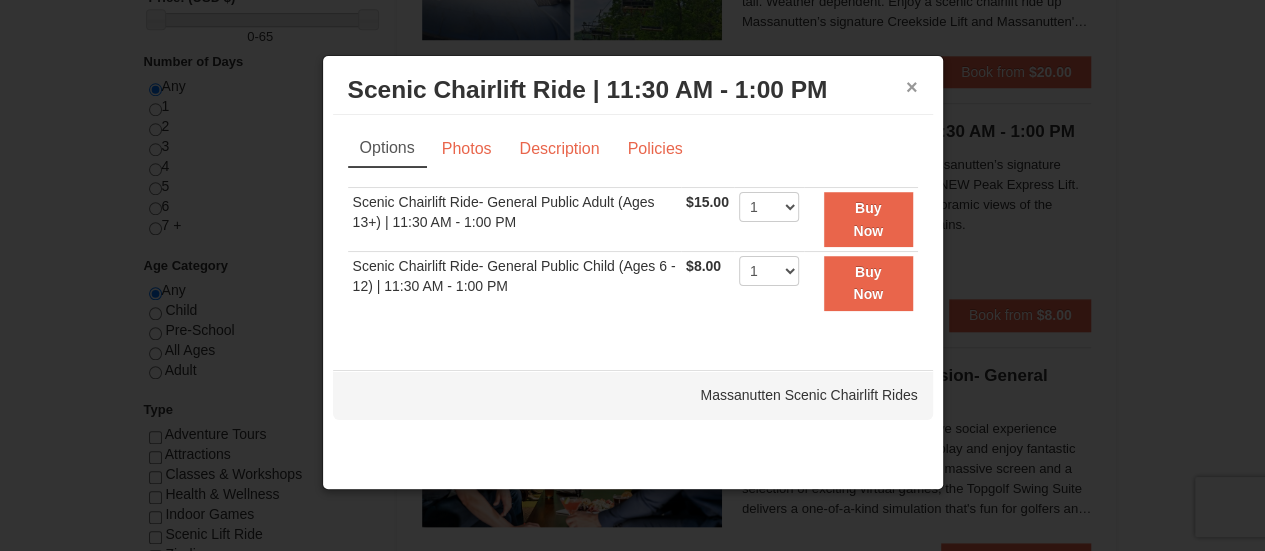 click on "×" at bounding box center (912, 87) 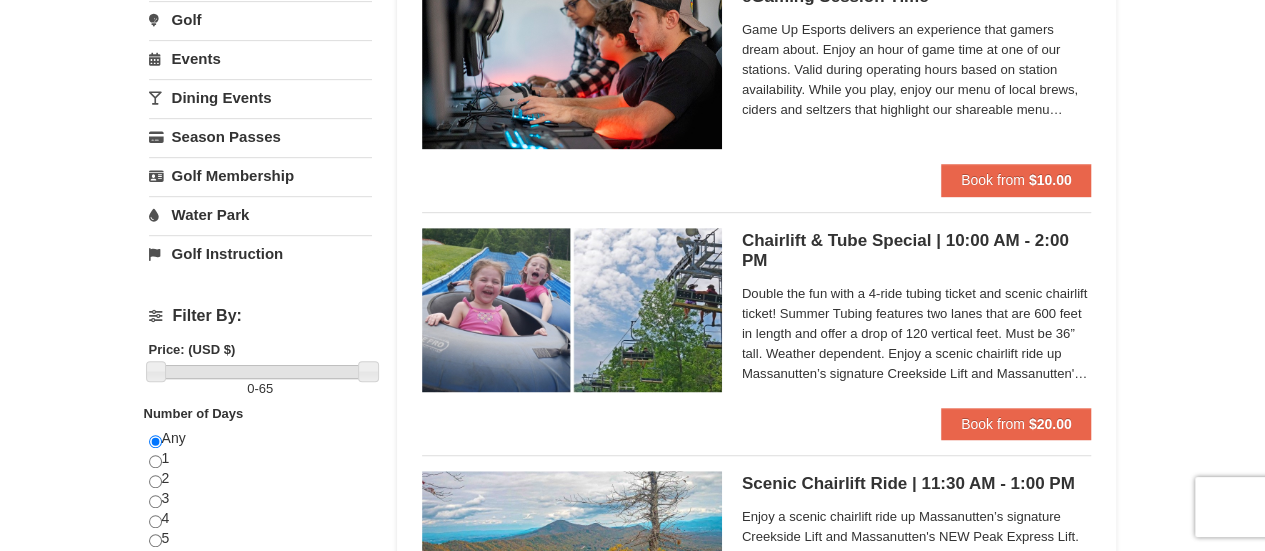 scroll, scrollTop: 600, scrollLeft: 0, axis: vertical 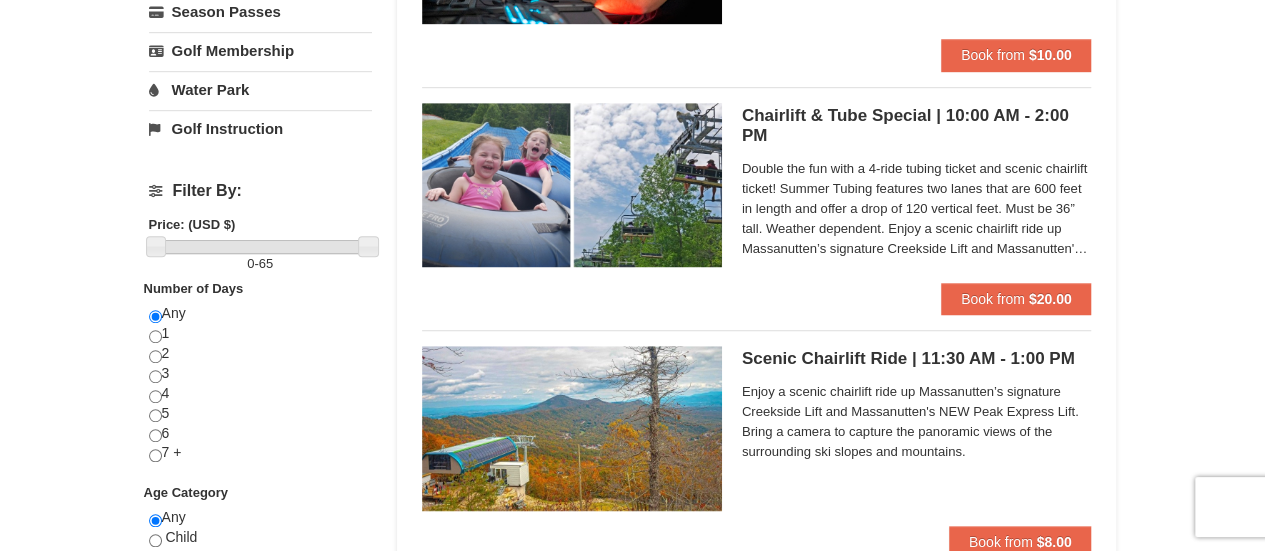 click at bounding box center [572, 185] 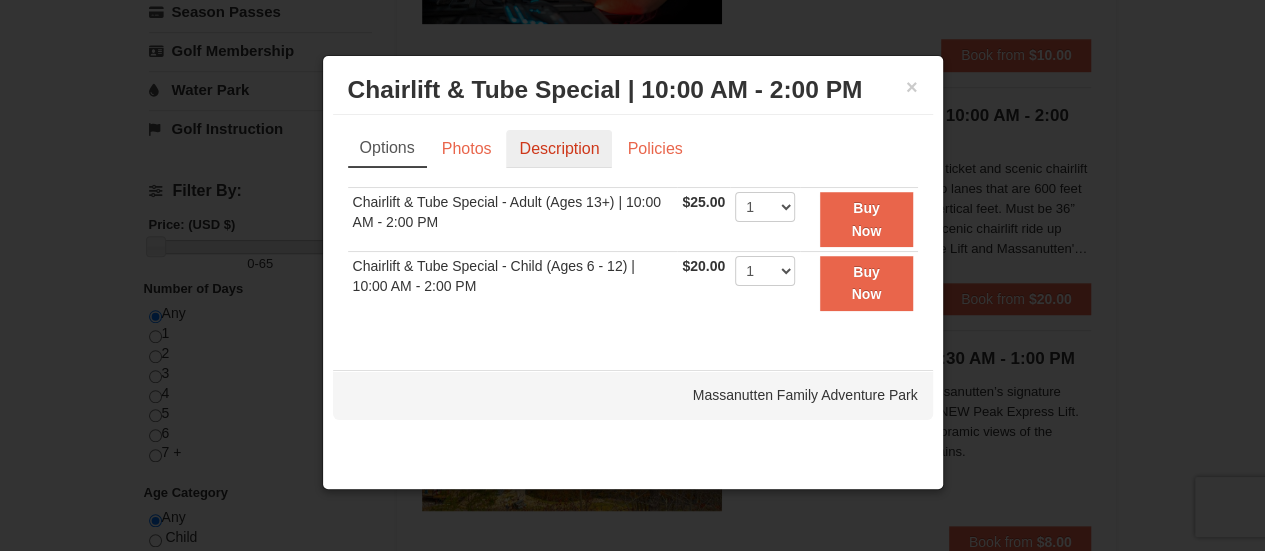 click on "Description" at bounding box center (559, 149) 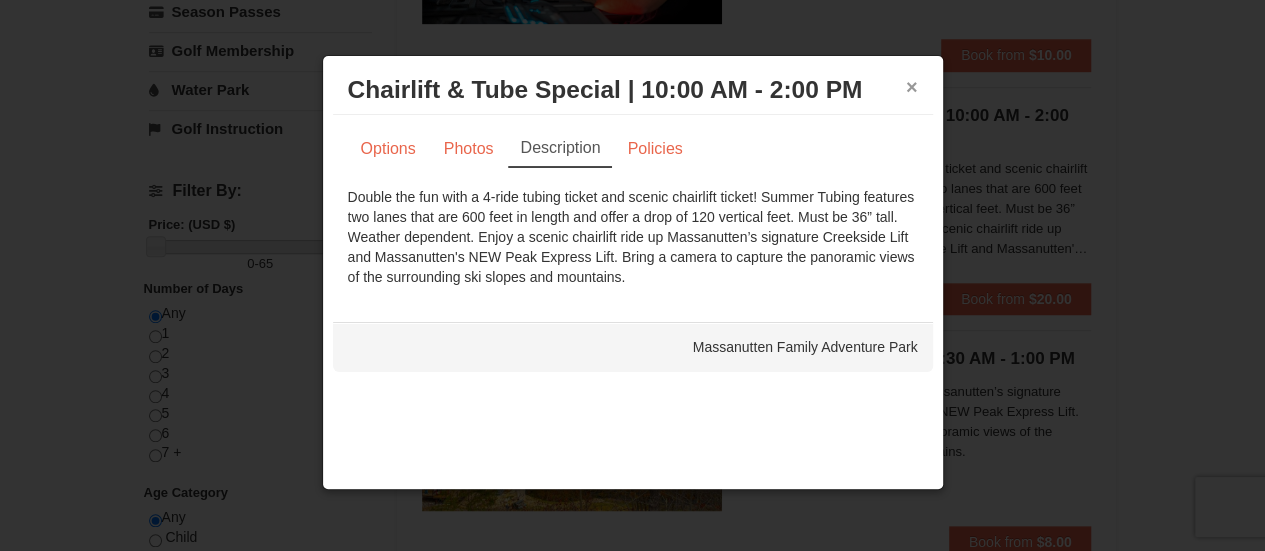 click on "×" at bounding box center [912, 87] 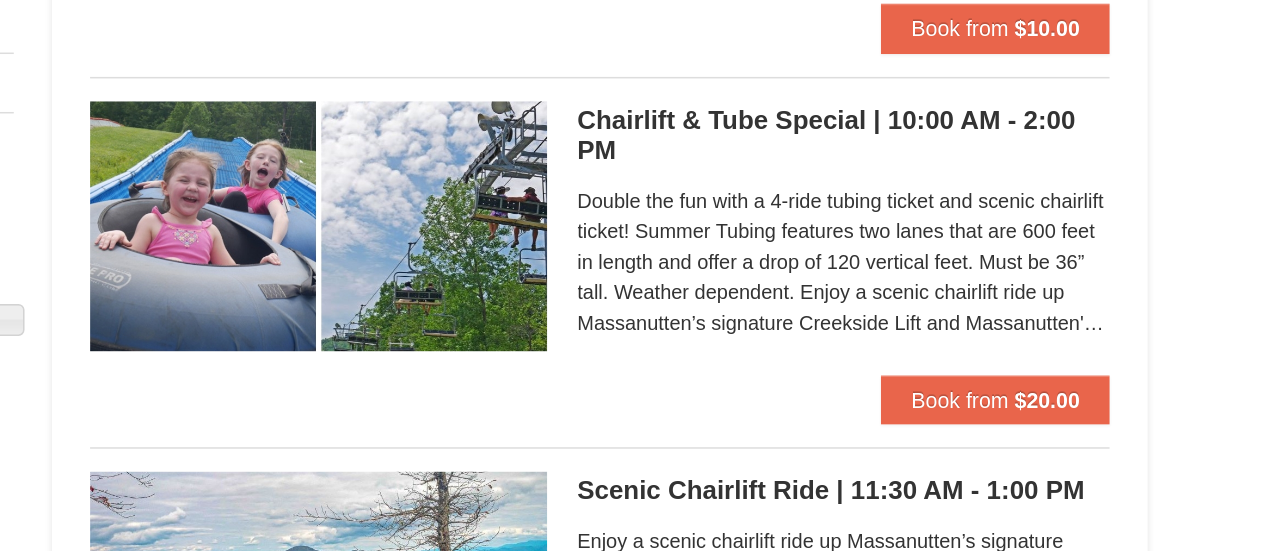 scroll, scrollTop: 600, scrollLeft: 0, axis: vertical 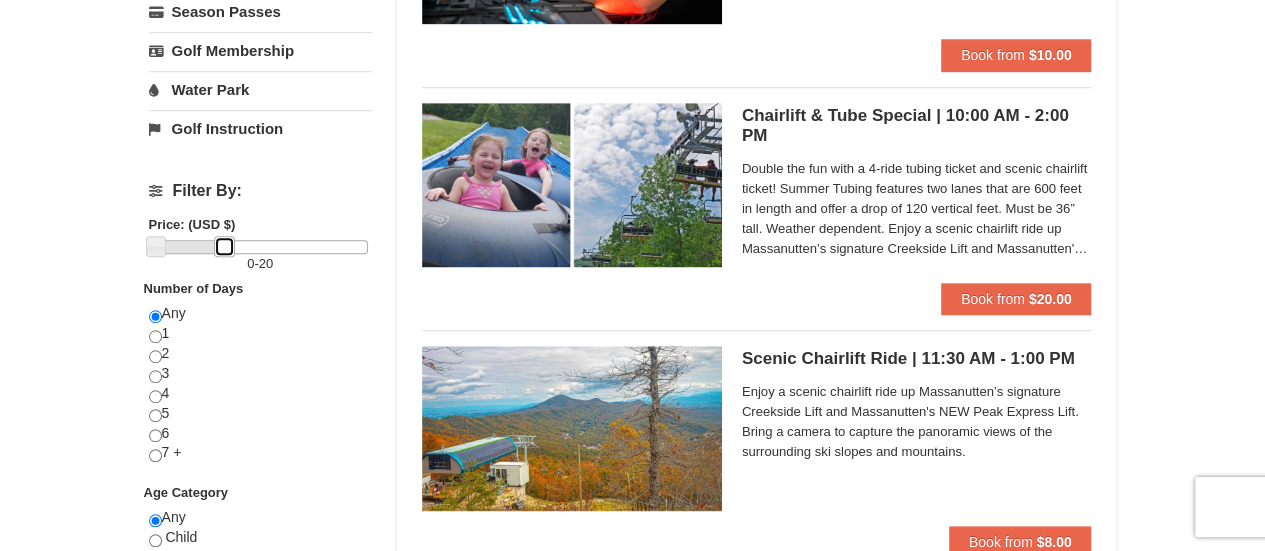 drag, startPoint x: 366, startPoint y: 235, endPoint x: 222, endPoint y: 283, distance: 151.78932 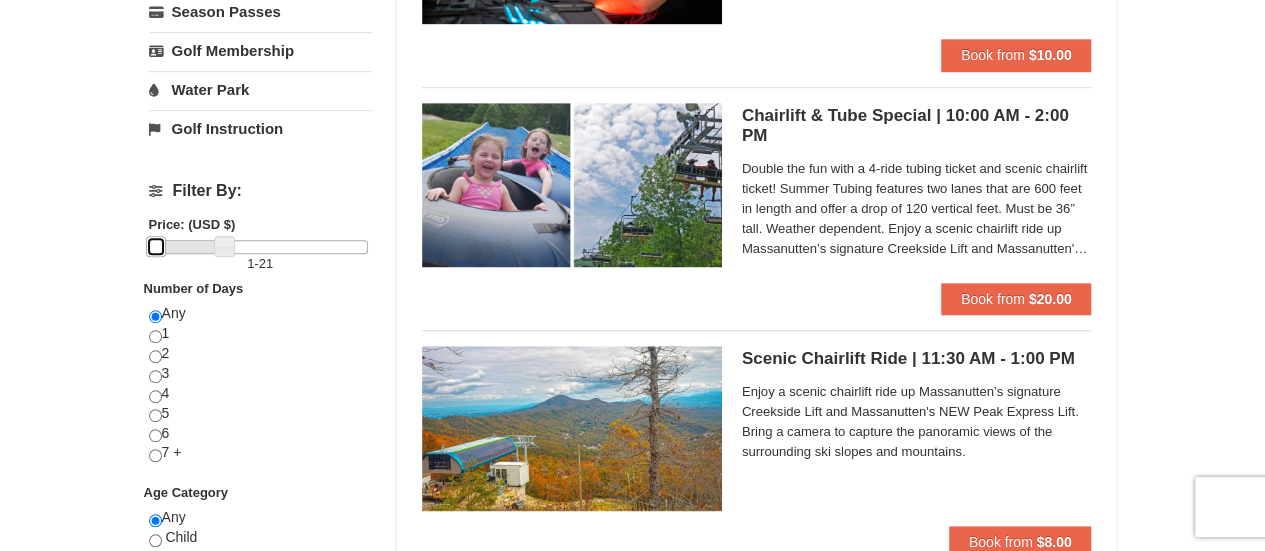 drag, startPoint x: 152, startPoint y: 241, endPoint x: 112, endPoint y: 250, distance: 41 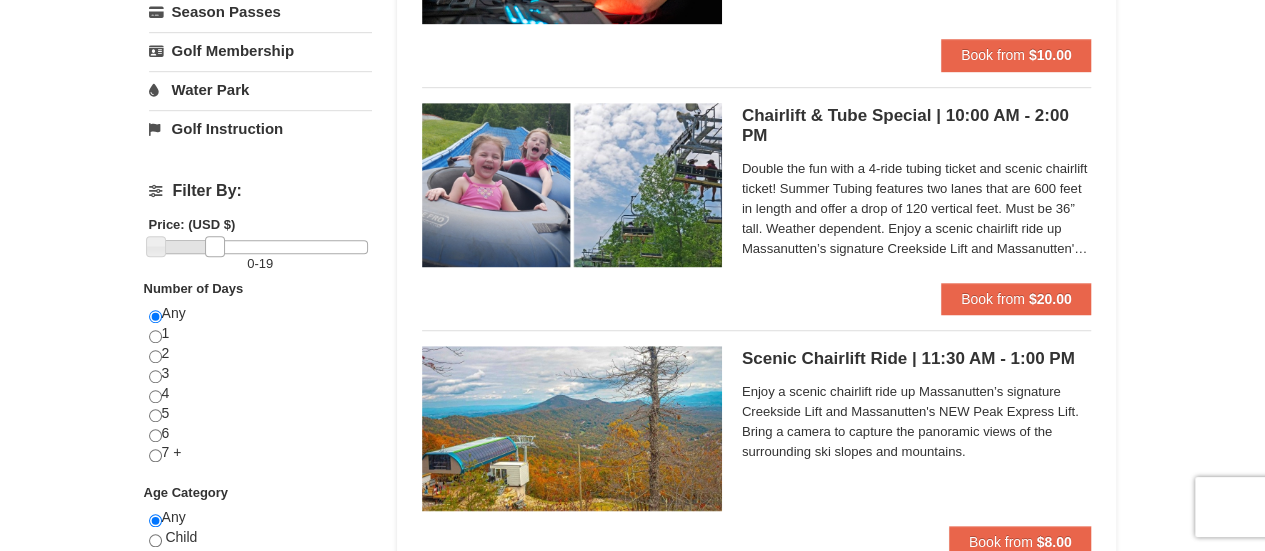 drag, startPoint x: 224, startPoint y: 237, endPoint x: 214, endPoint y: 243, distance: 11.661903 